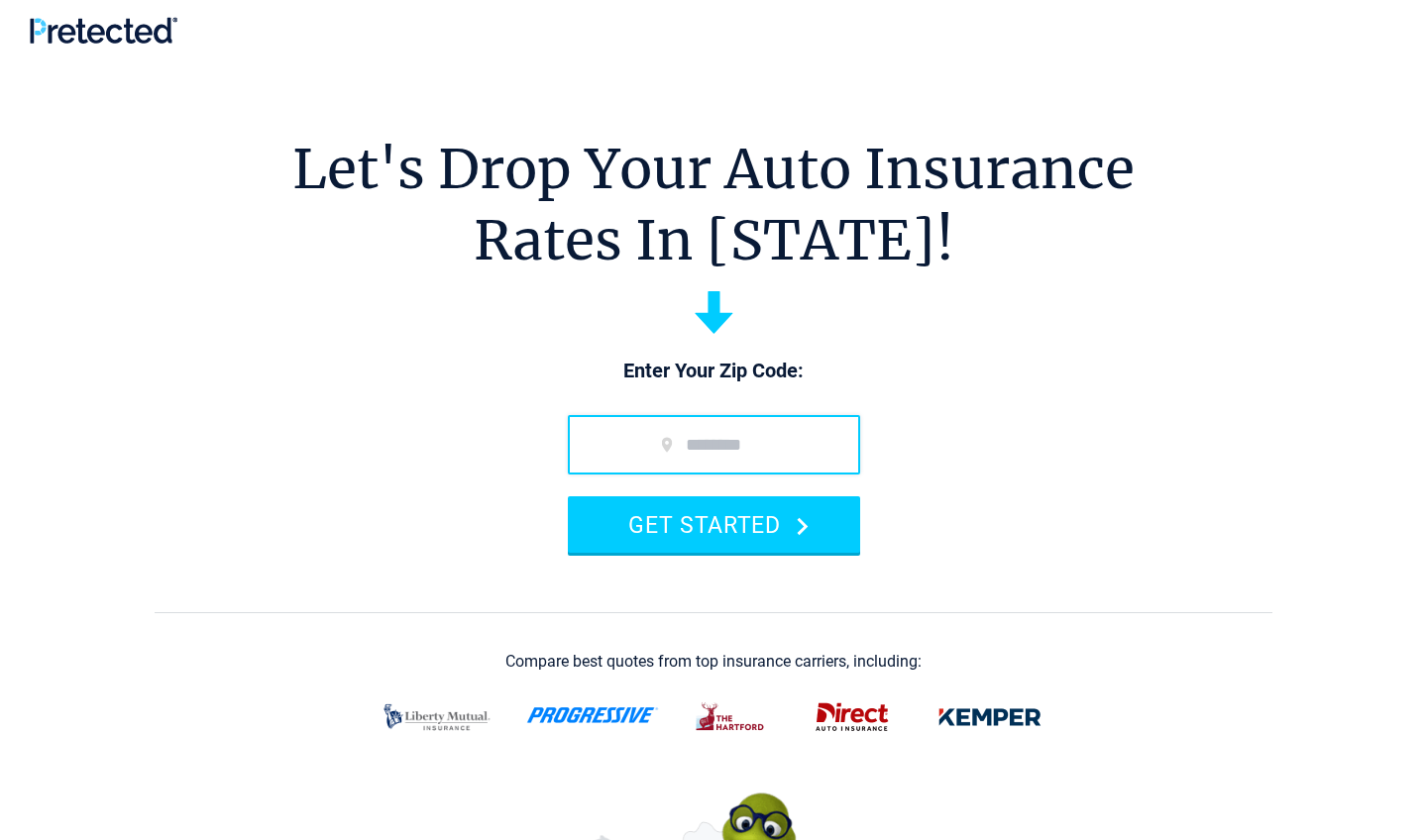 scroll, scrollTop: 0, scrollLeft: 0, axis: both 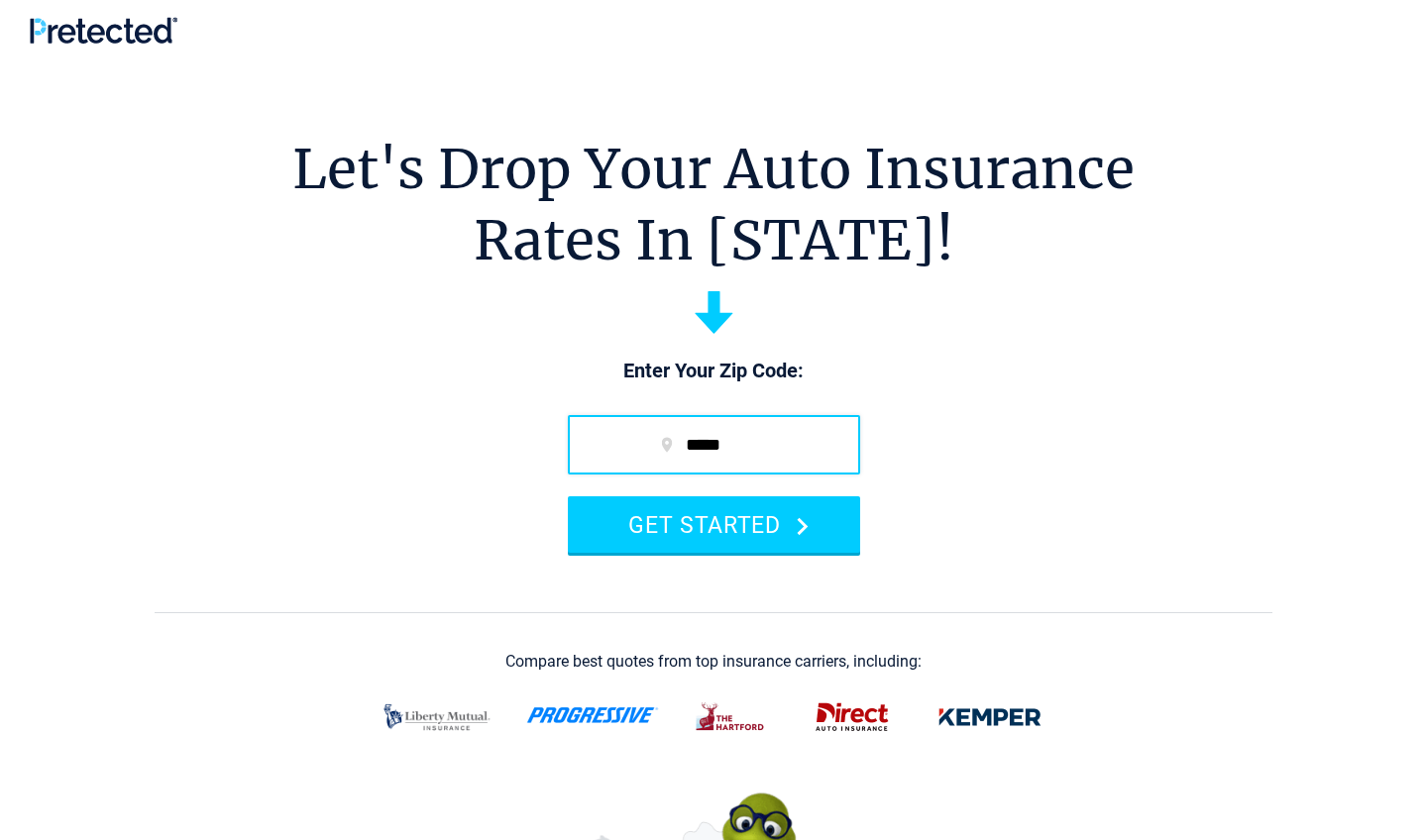 type on "*****" 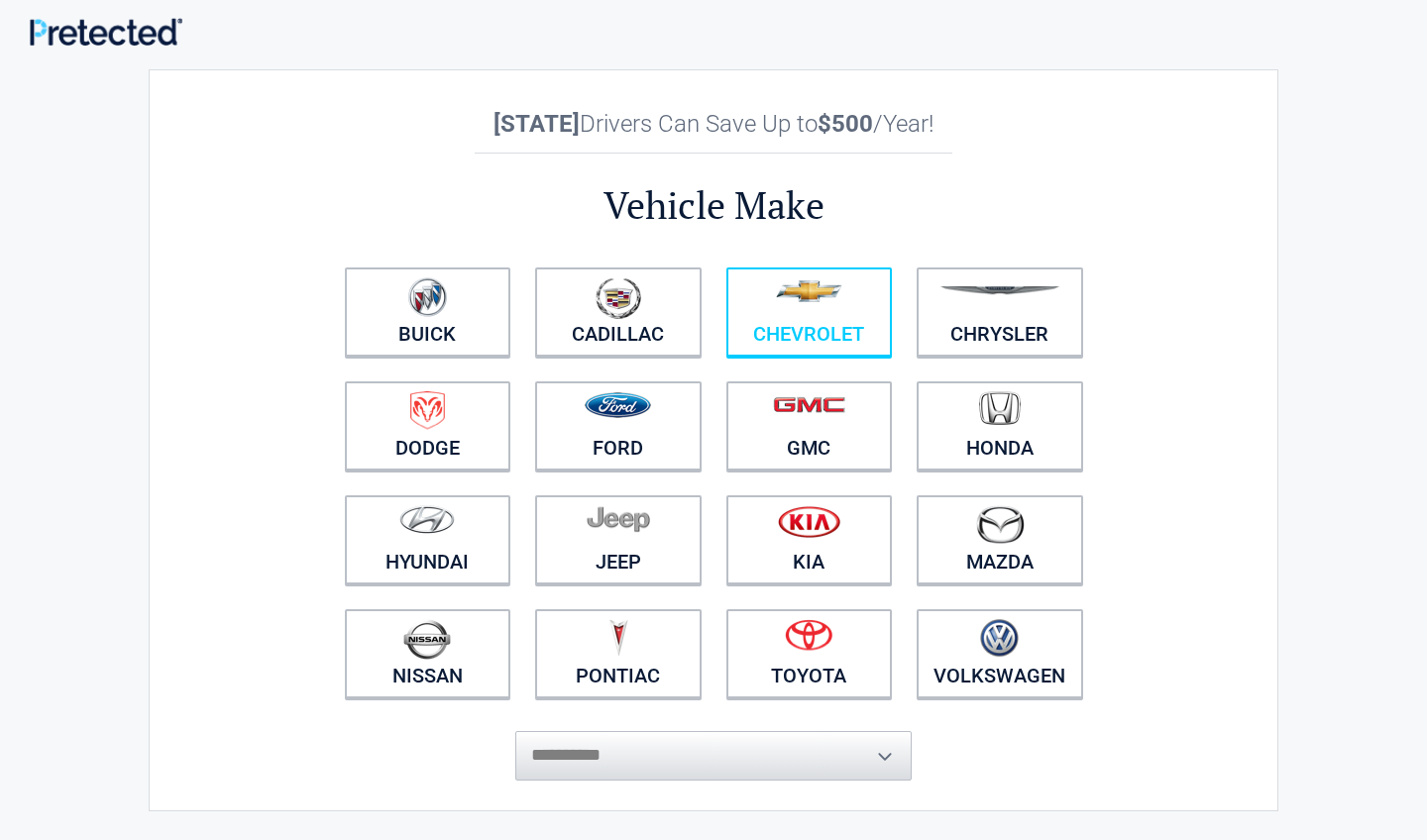 scroll, scrollTop: 0, scrollLeft: 0, axis: both 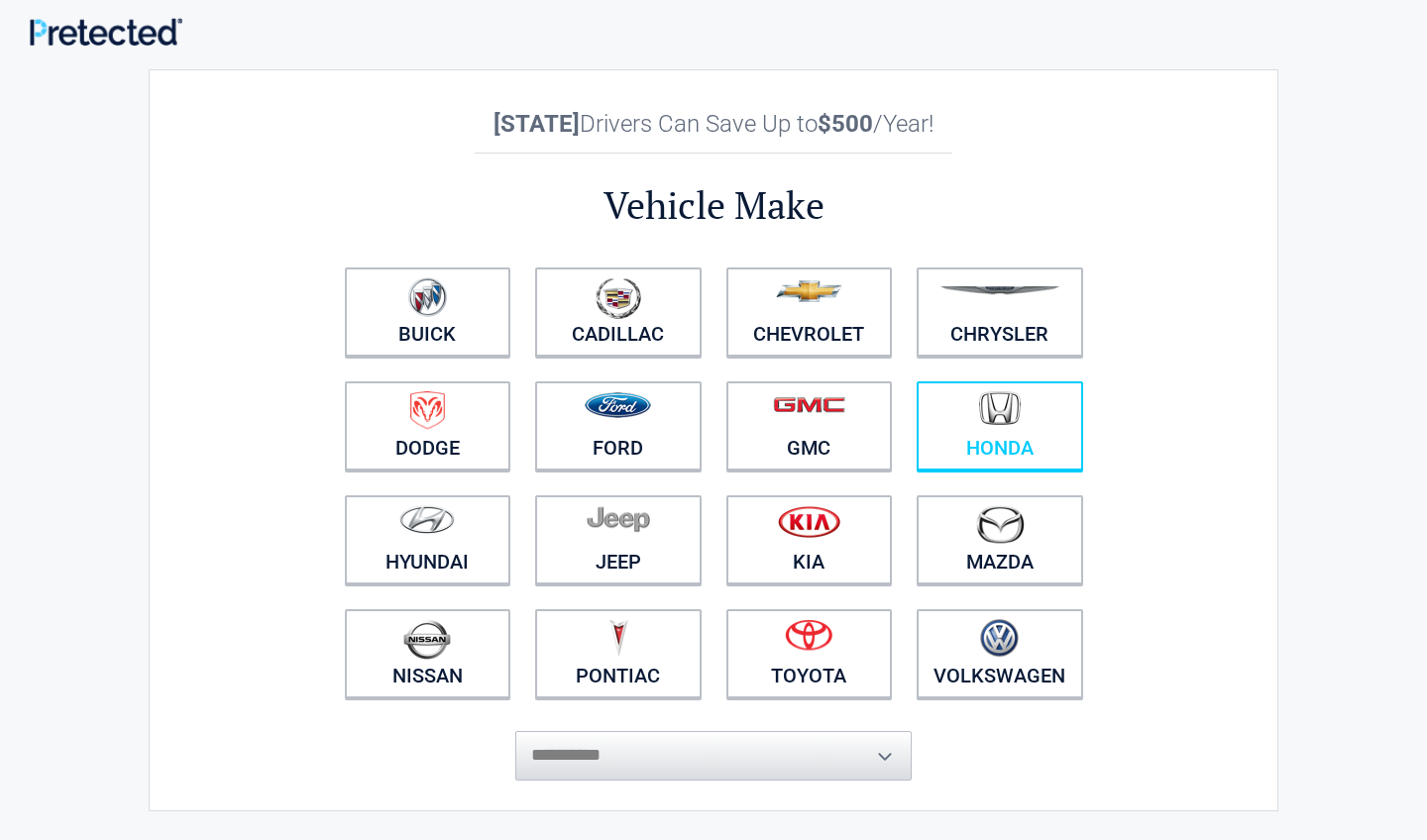 click at bounding box center (1000, 413) 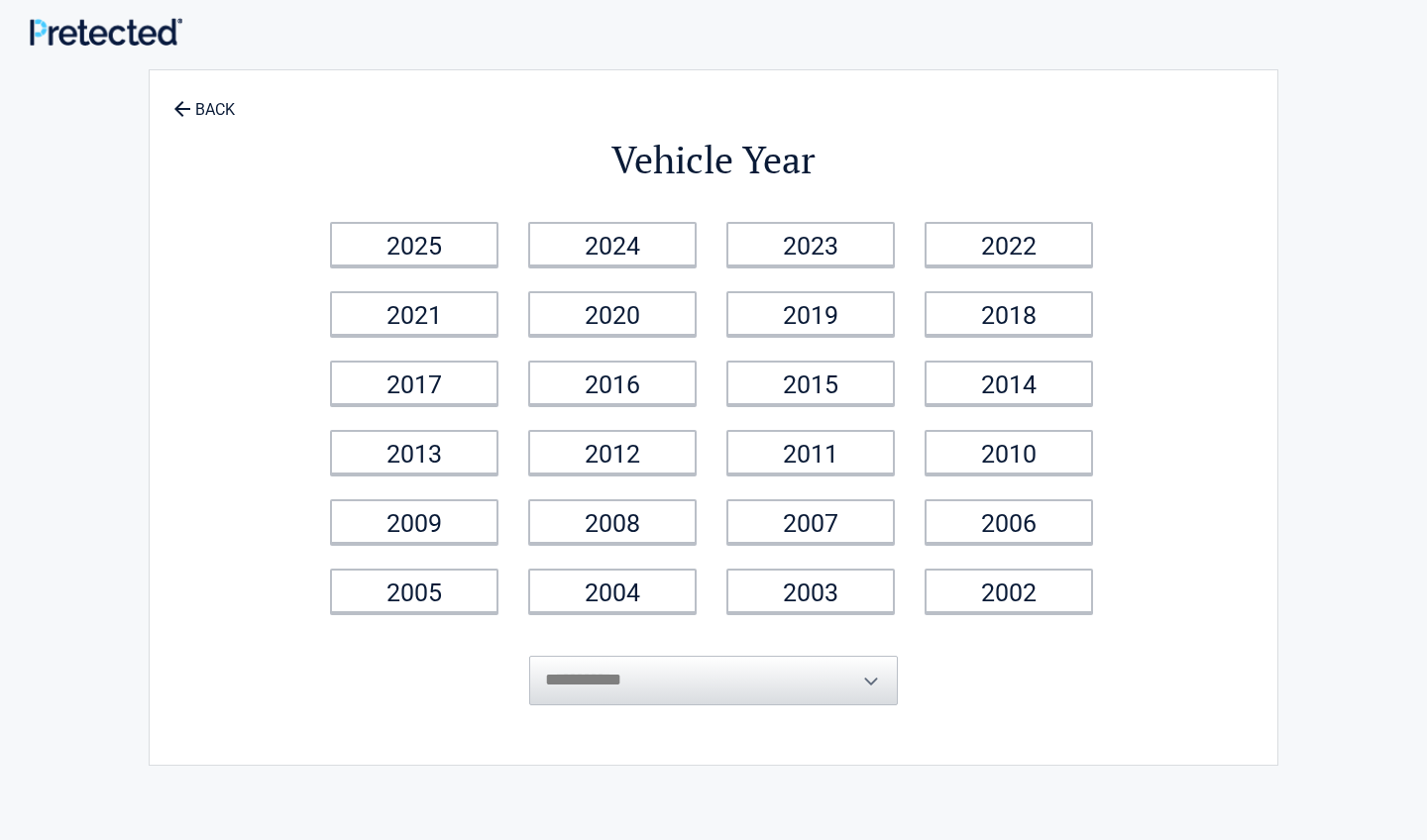click on "BACK" at bounding box center (204, 100) 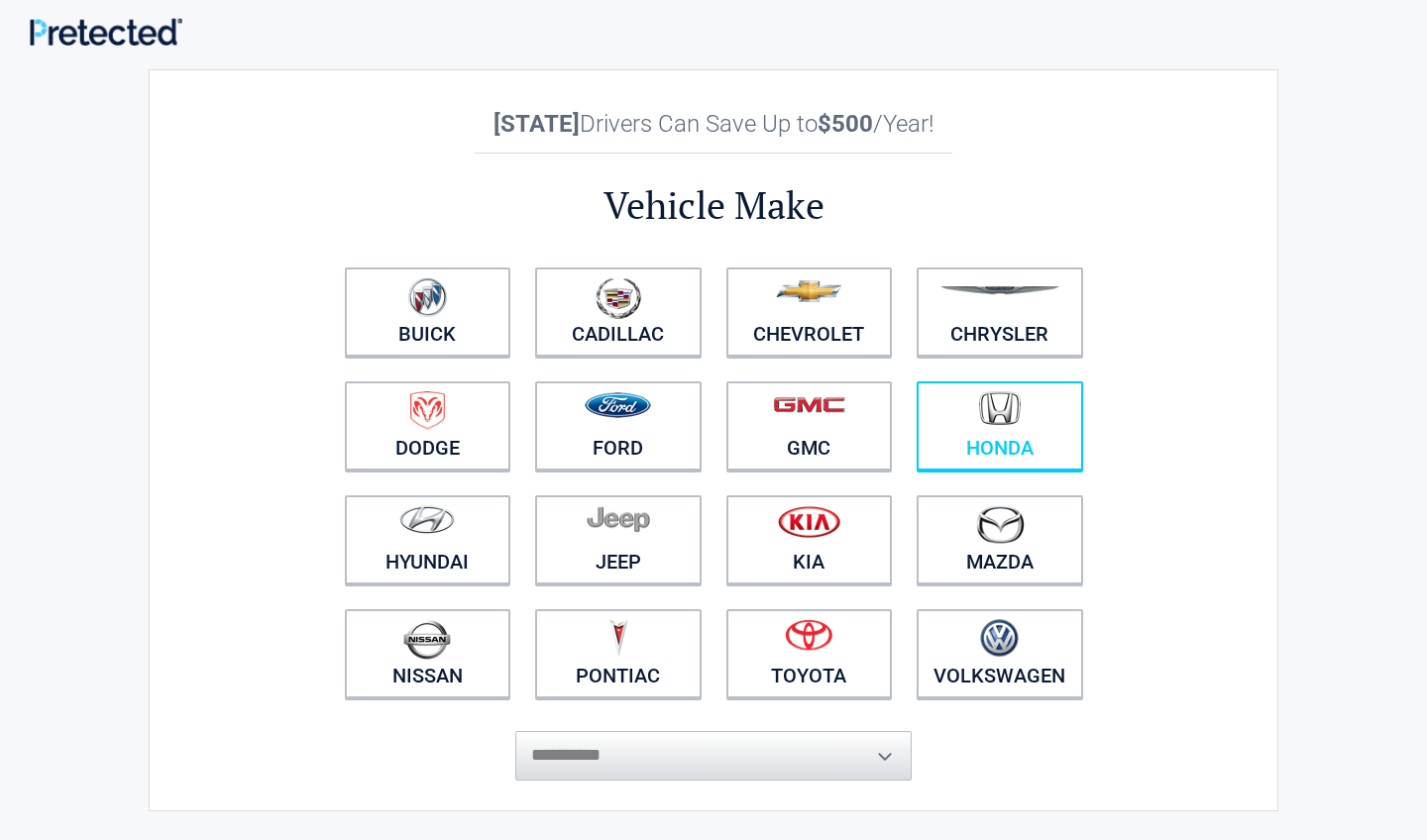 click at bounding box center [1000, 413] 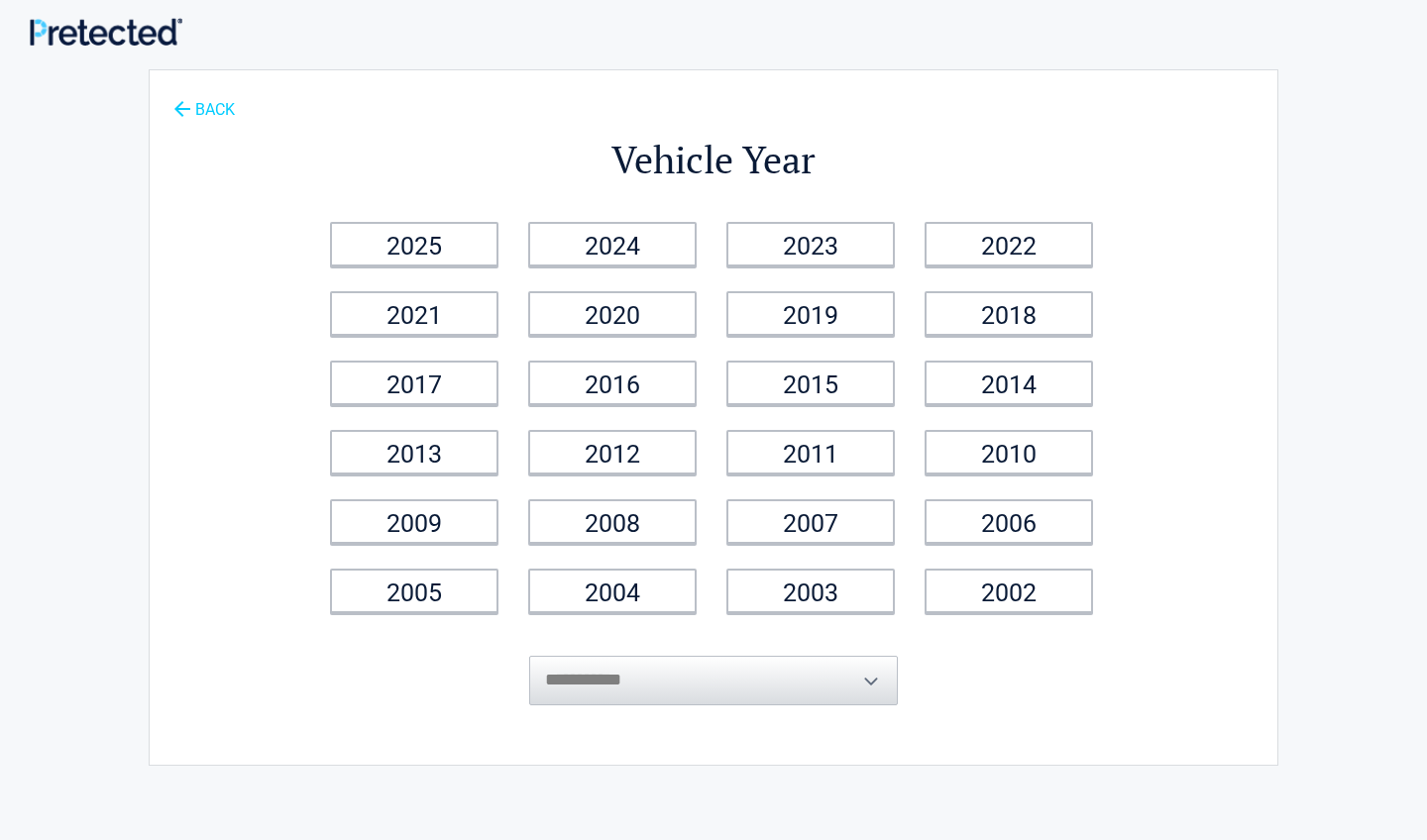 click on "BACK" at bounding box center (204, 100) 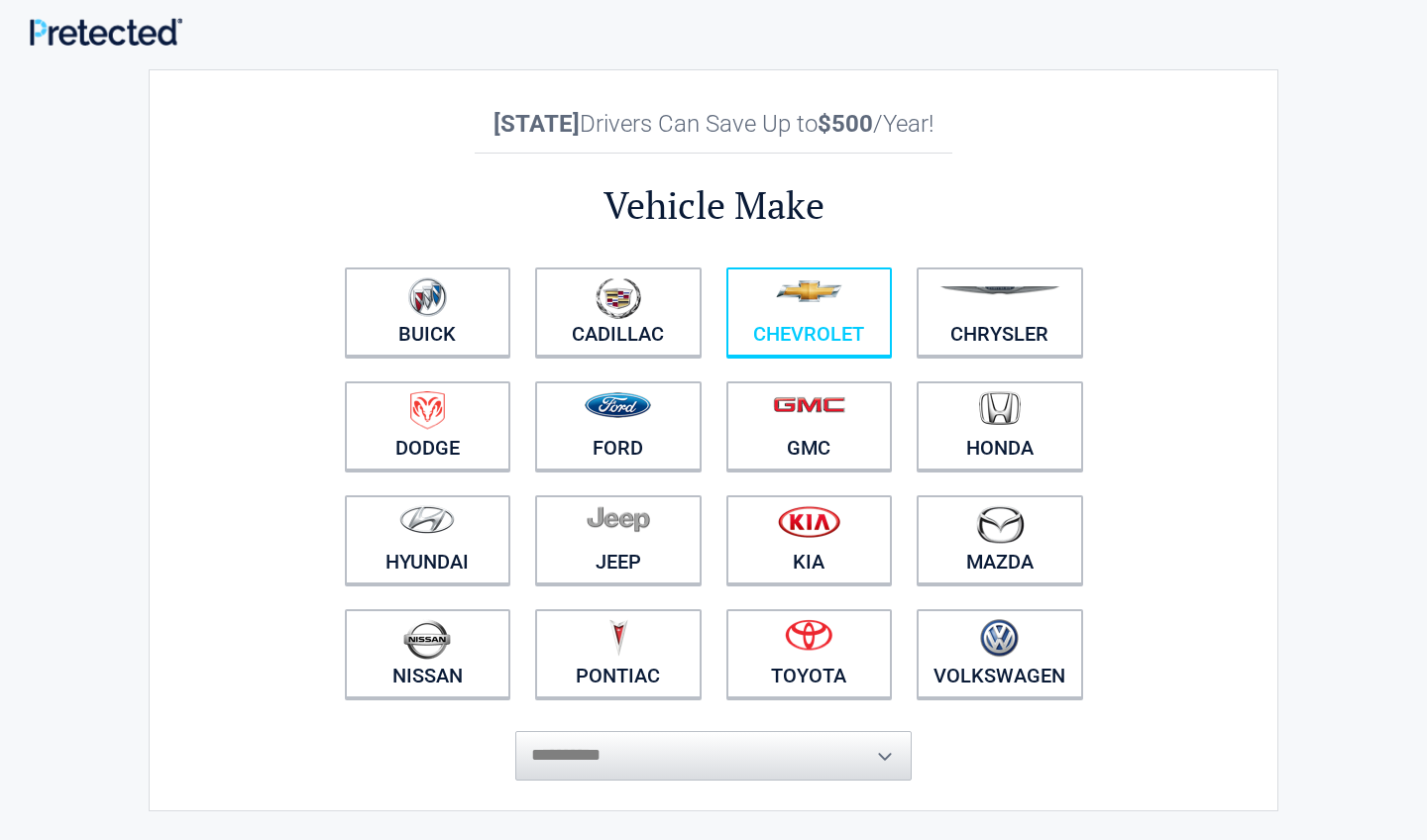 click on "Chevrolet" at bounding box center [810, 312] 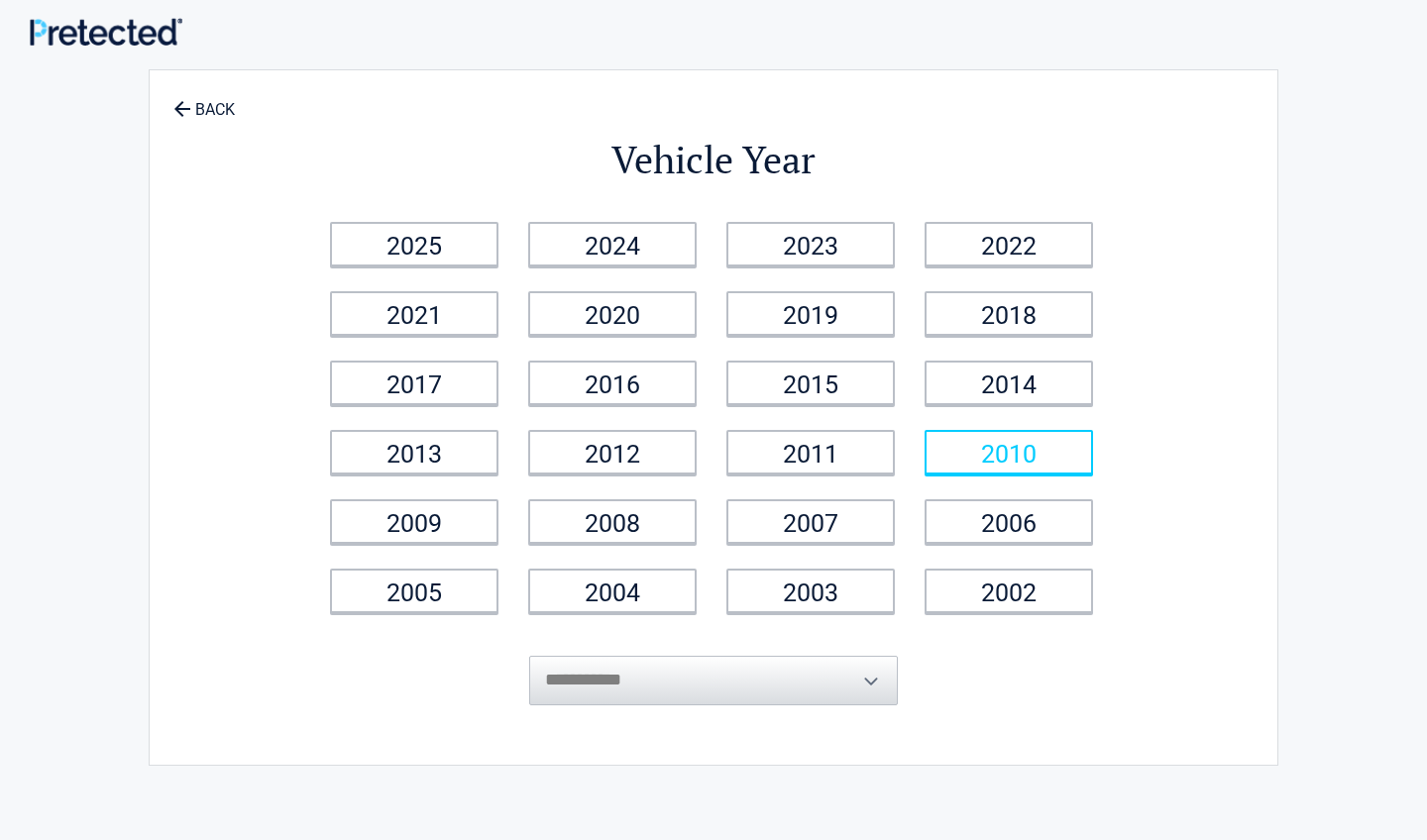 click on "2010" at bounding box center (1009, 452) 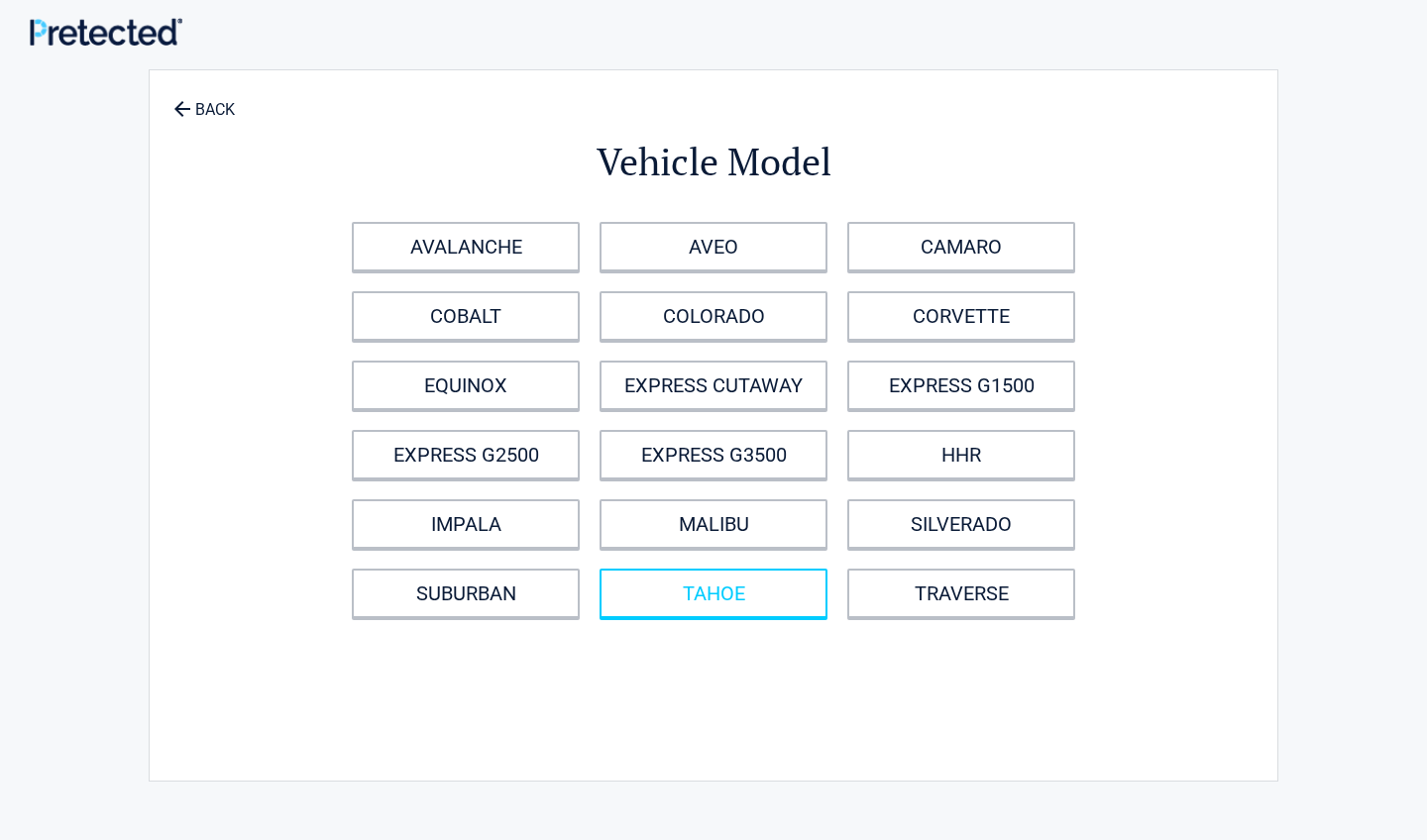 click on "TAHOE" at bounding box center (714, 593) 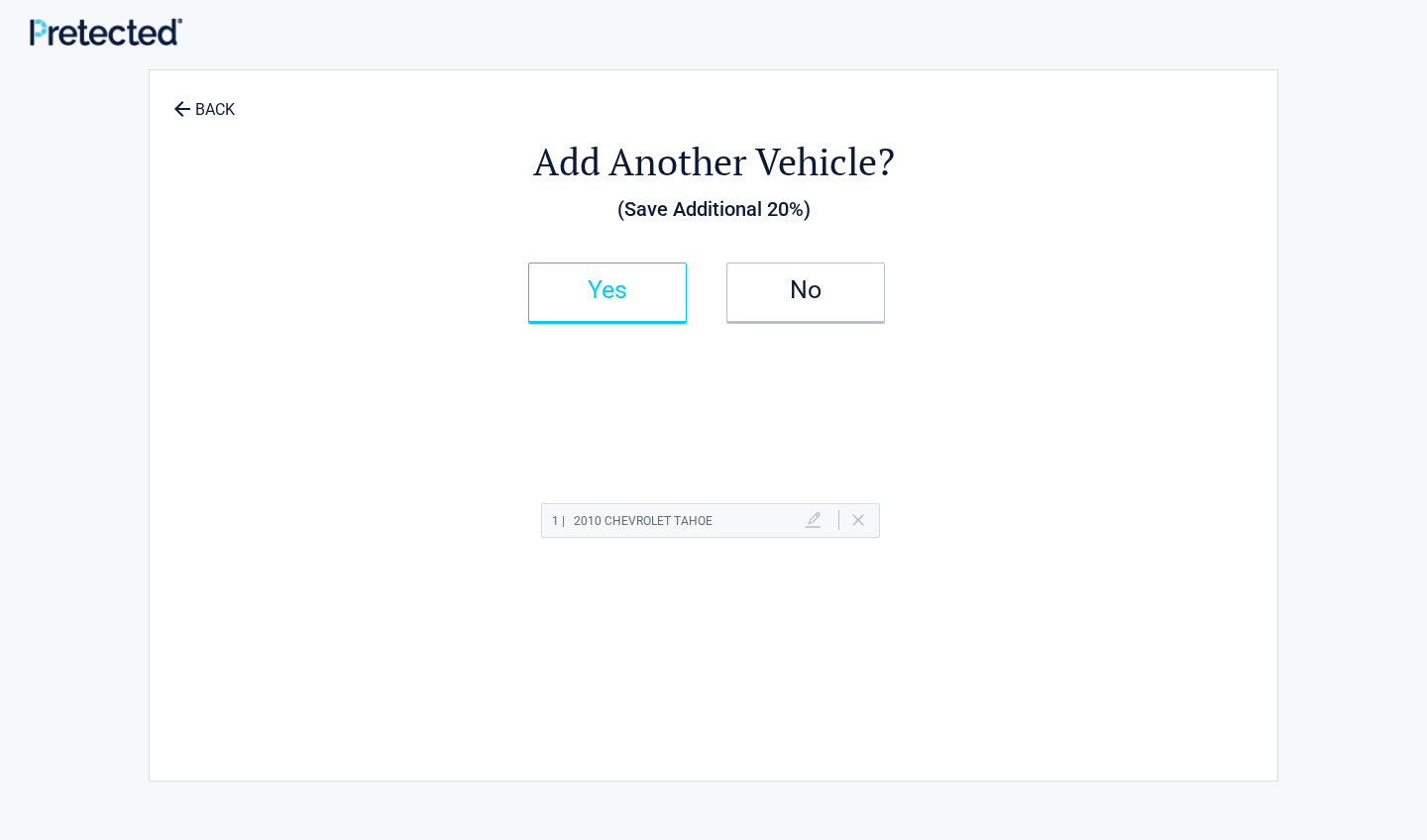 click on "Yes" at bounding box center (607, 292) 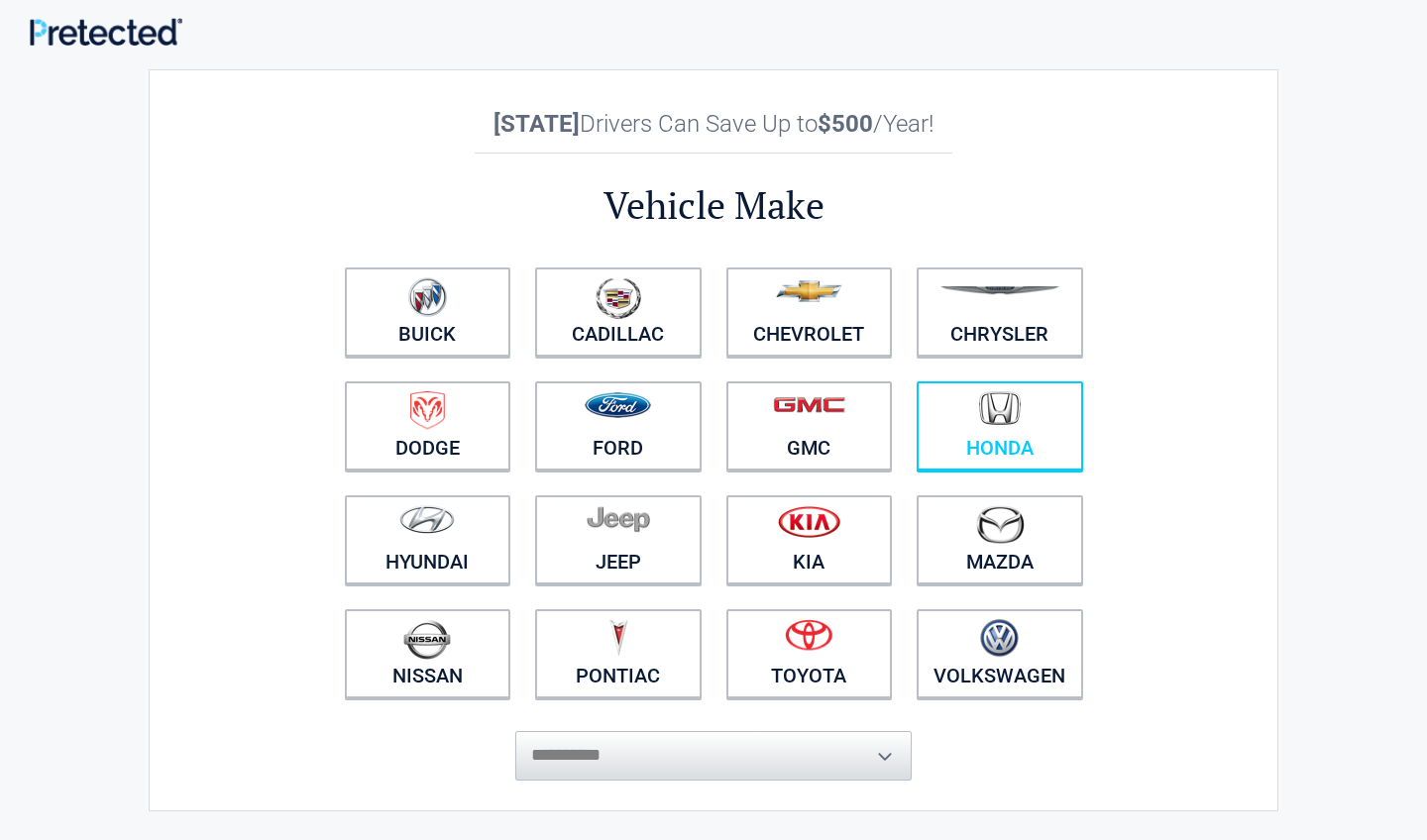 click at bounding box center [1000, 413] 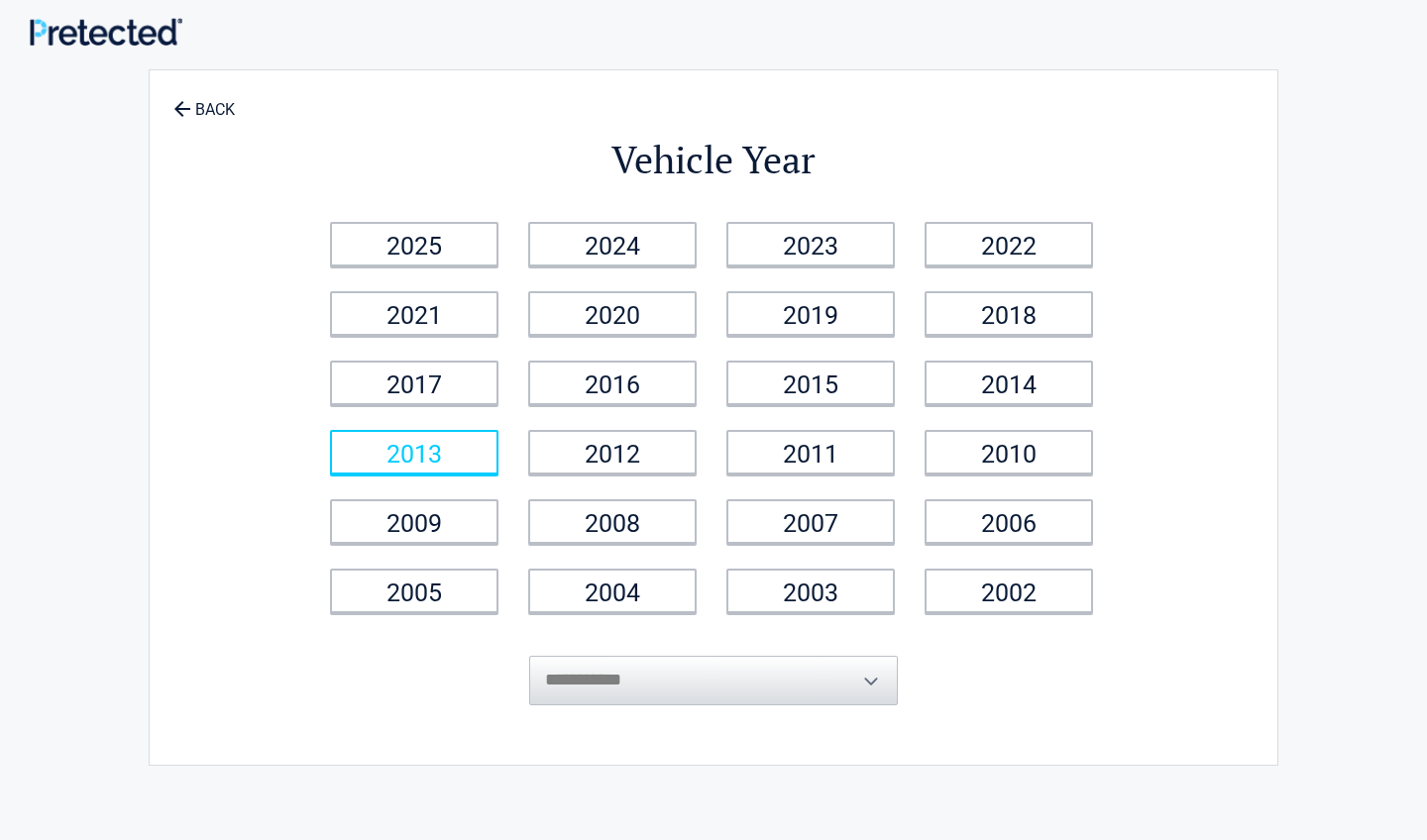click on "2013" at bounding box center [414, 452] 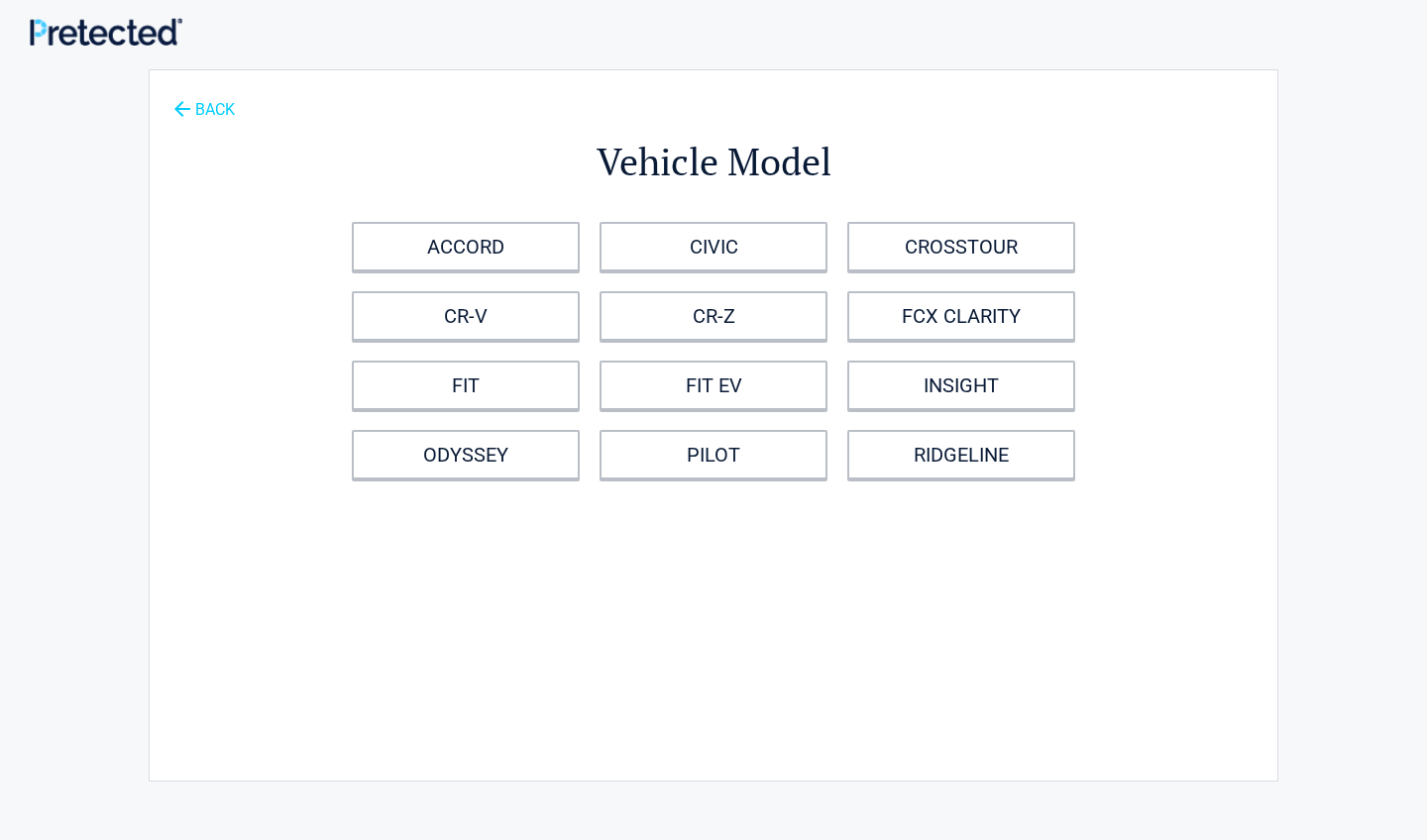 click on "BACK" at bounding box center [204, 100] 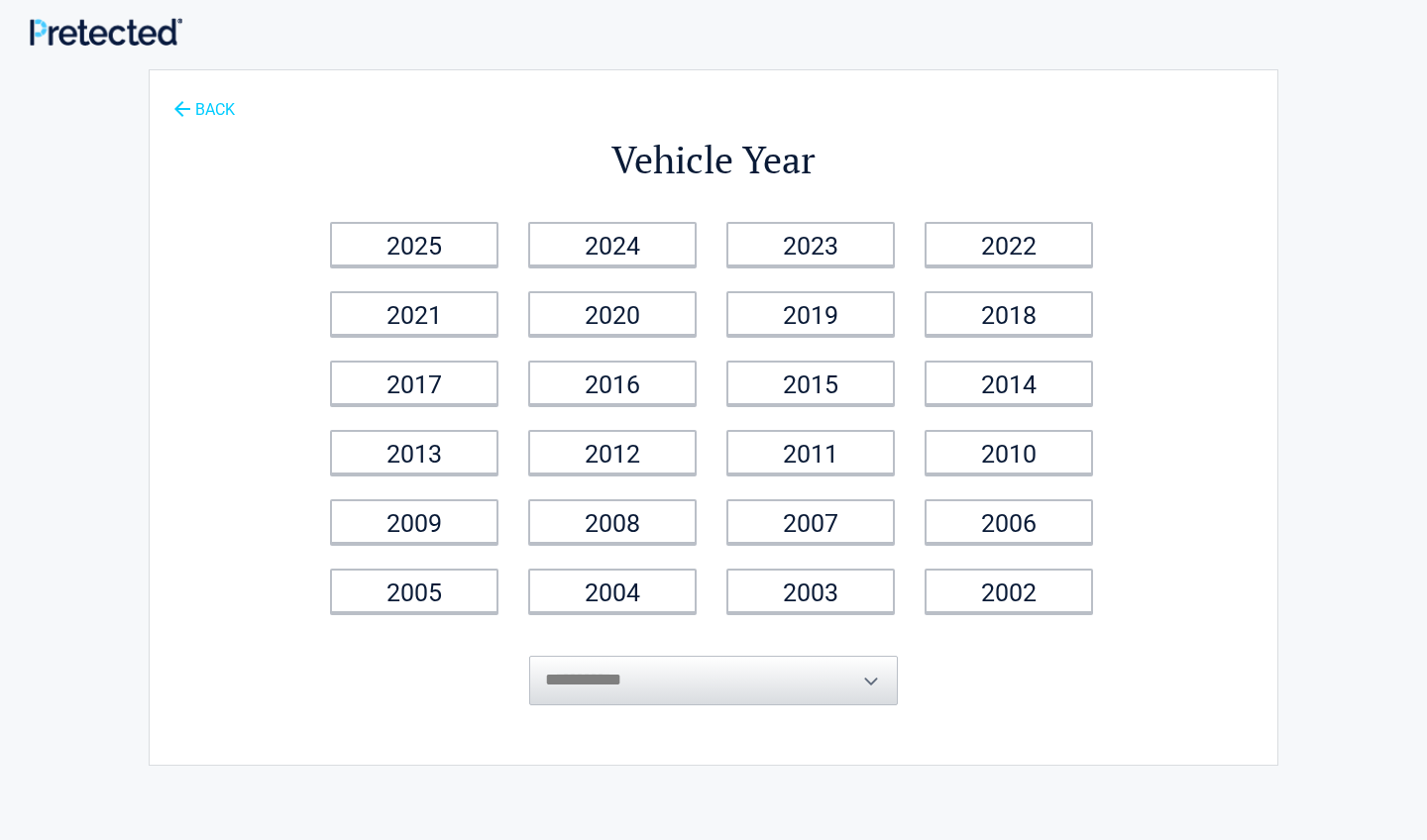 click 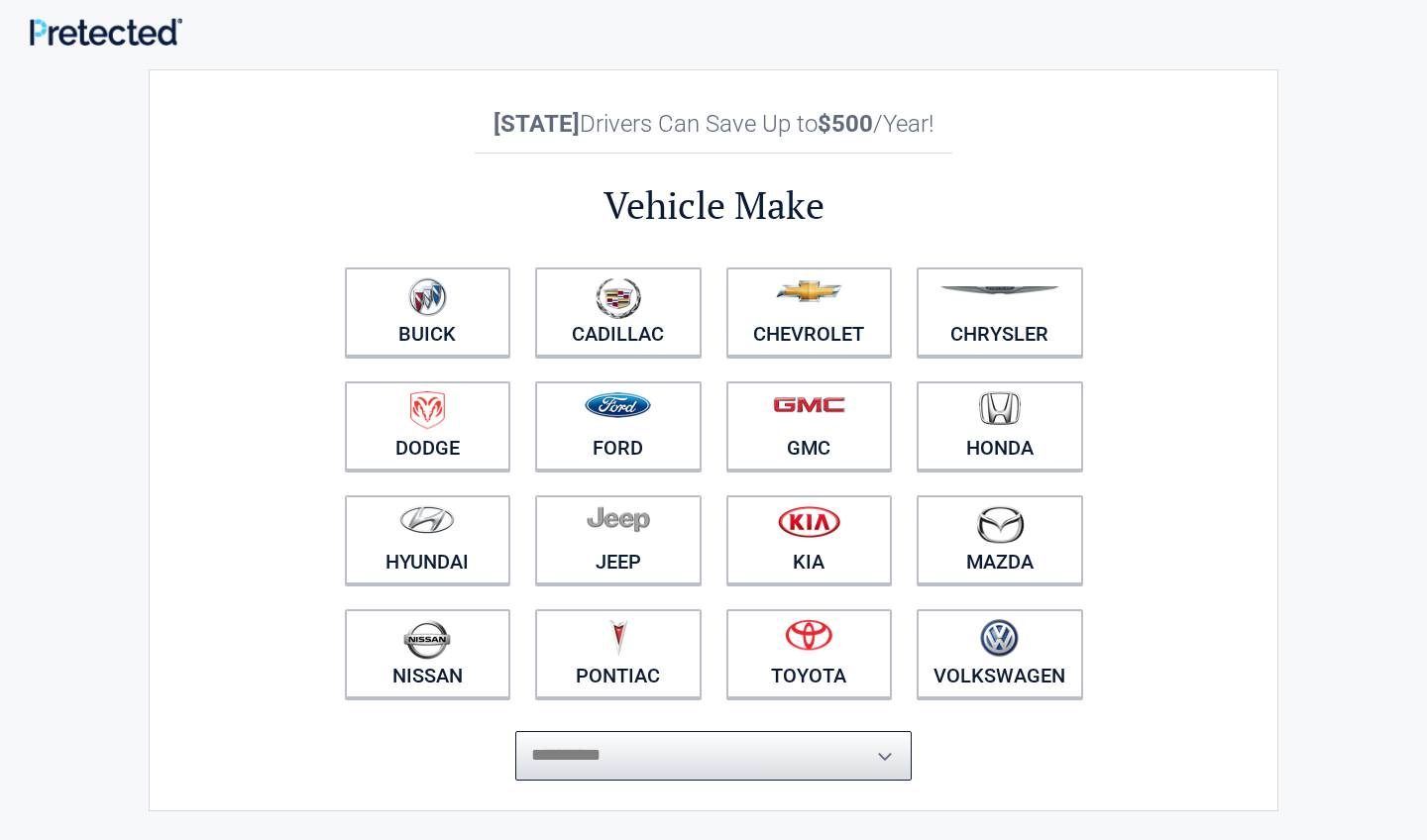 select on "*****" 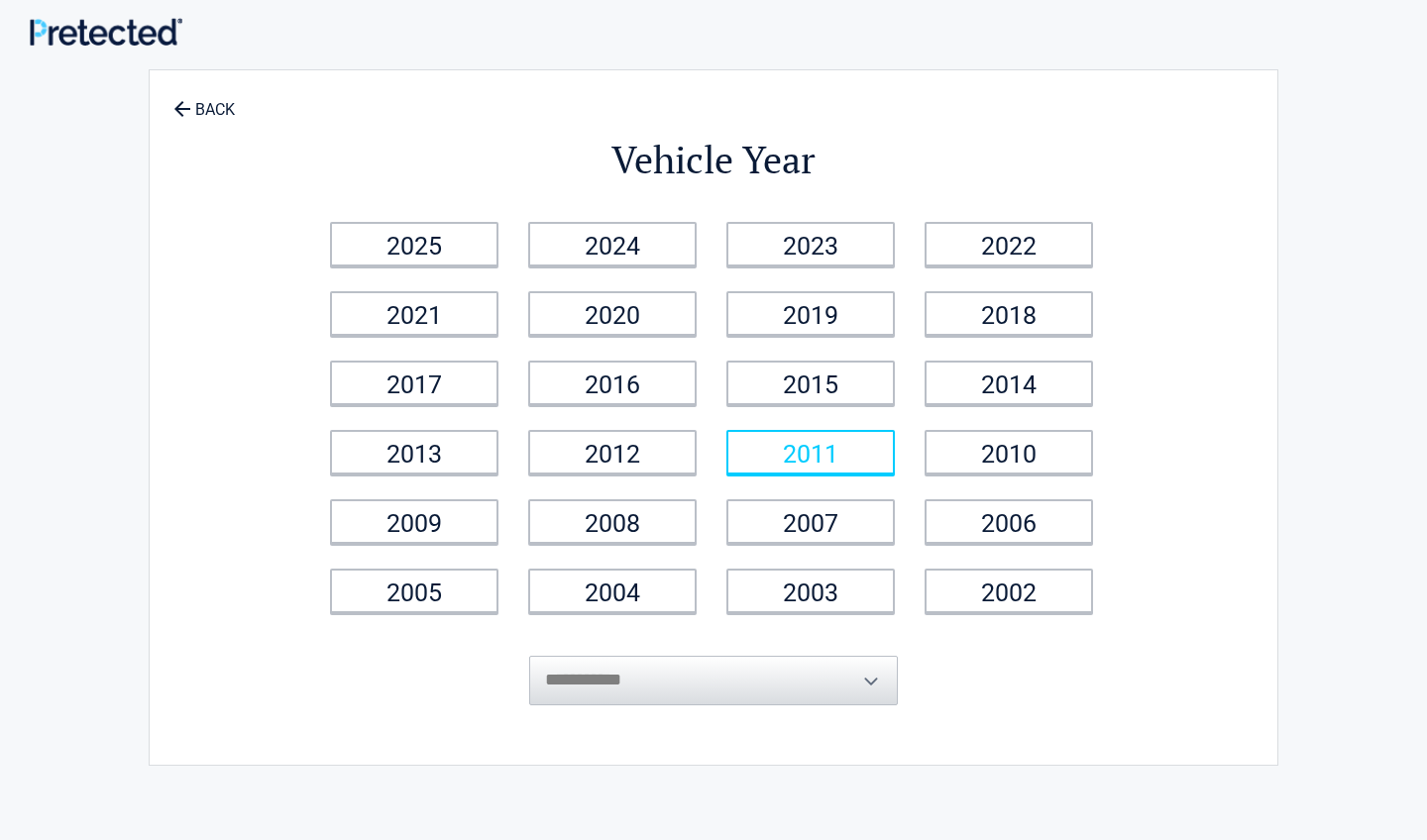 click on "2011" at bounding box center [811, 452] 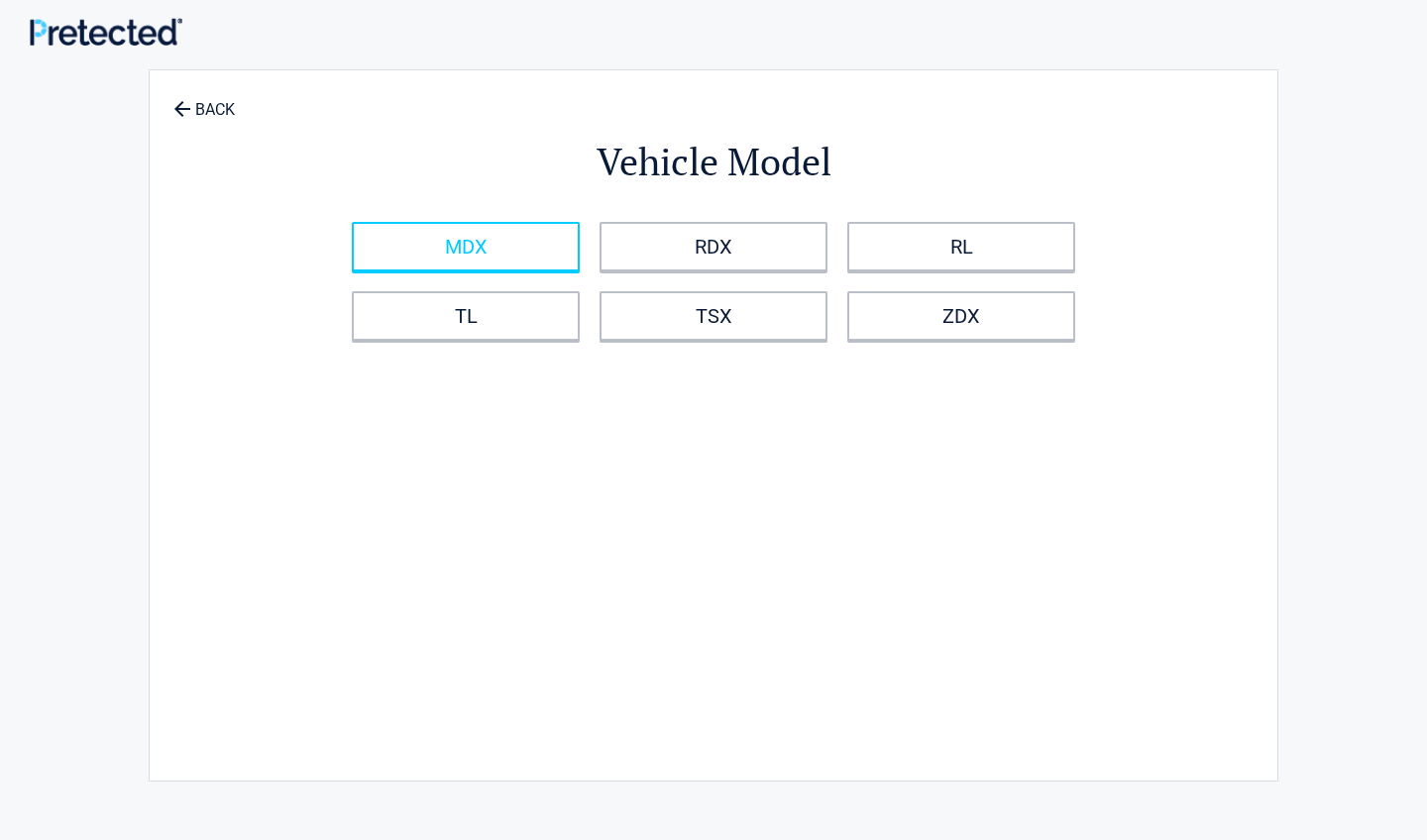 click on "MDX" at bounding box center [466, 247] 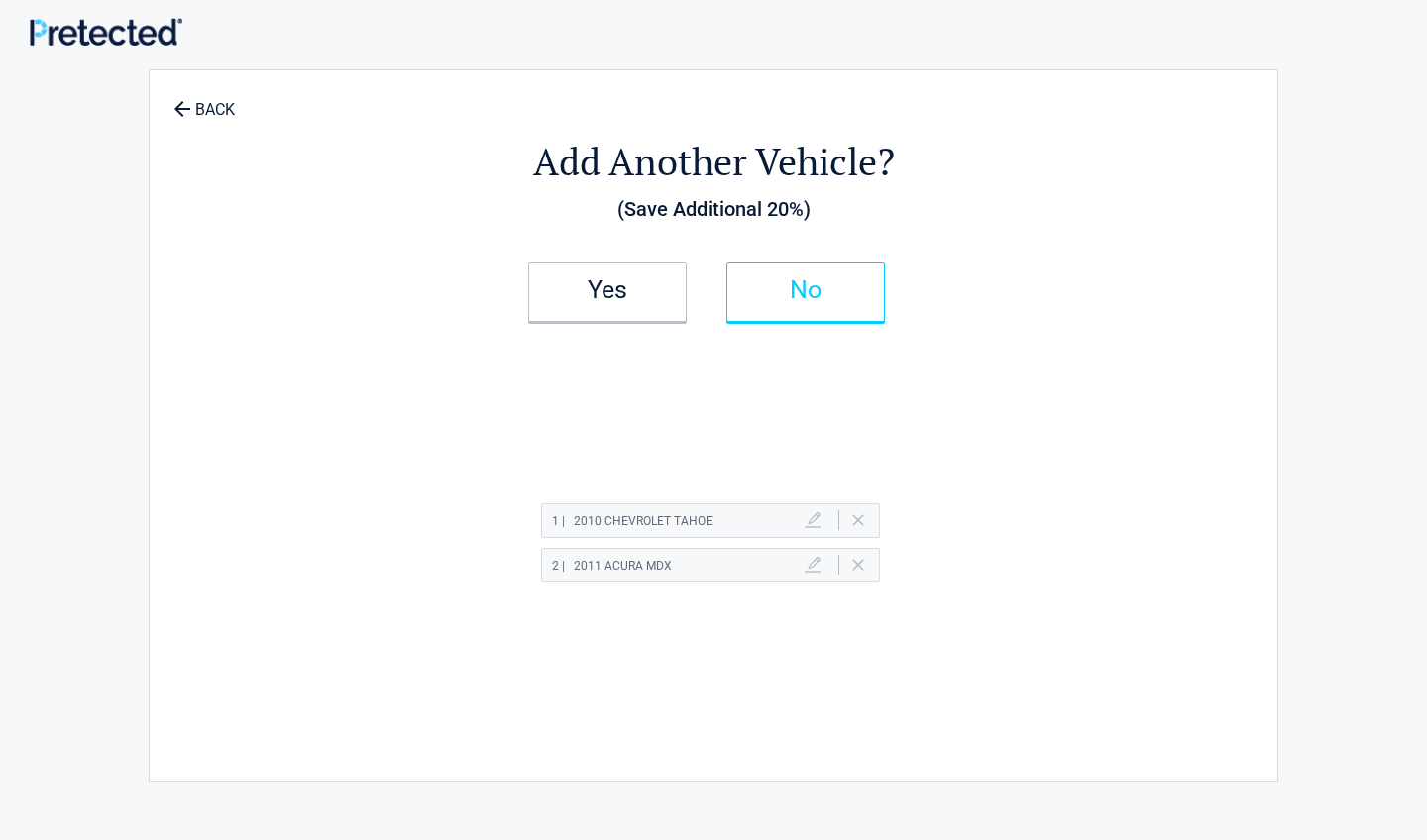 click on "No" at bounding box center [806, 290] 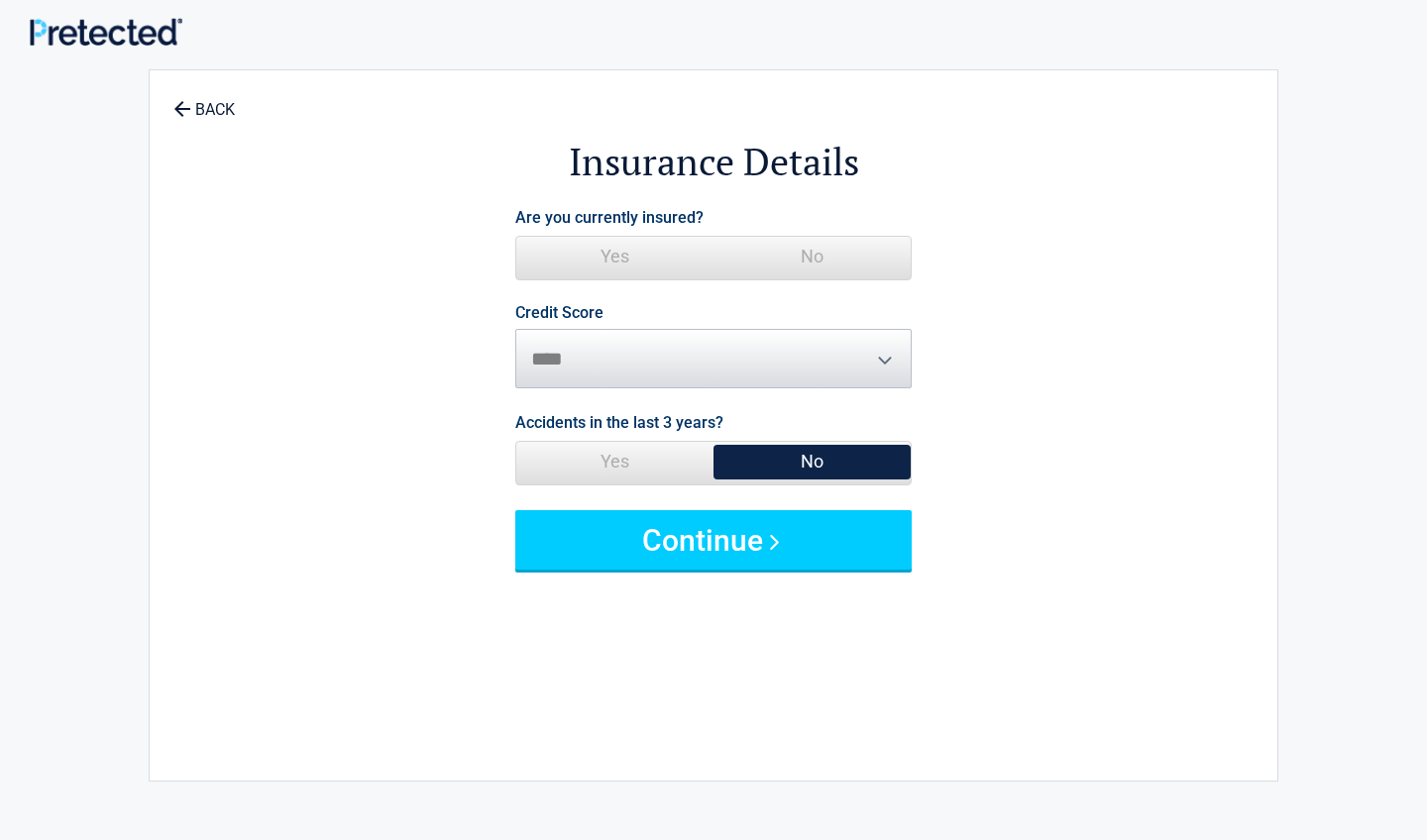 click on "No" at bounding box center (812, 257) 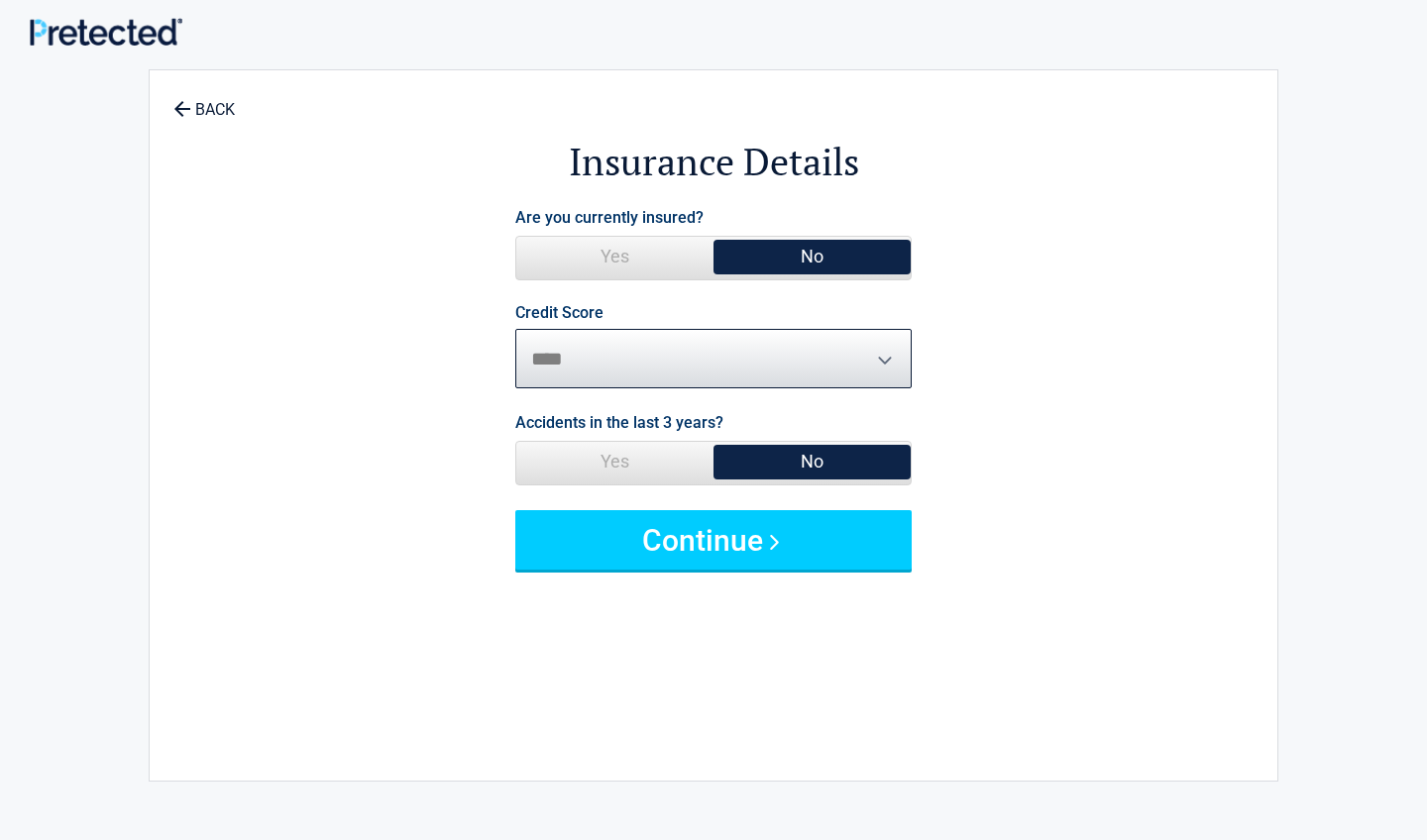 select on "*******" 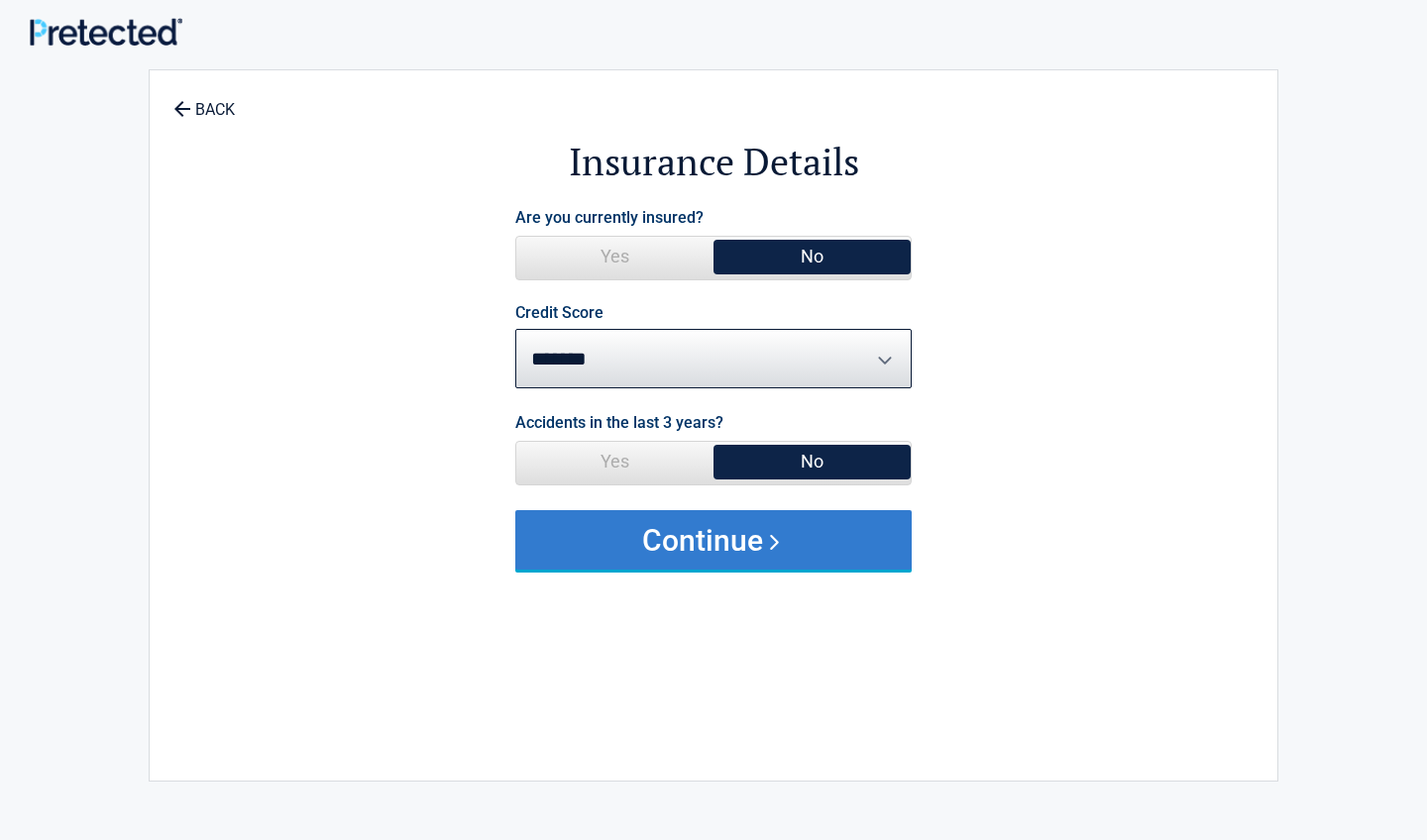 click on "Continue" at bounding box center (714, 540) 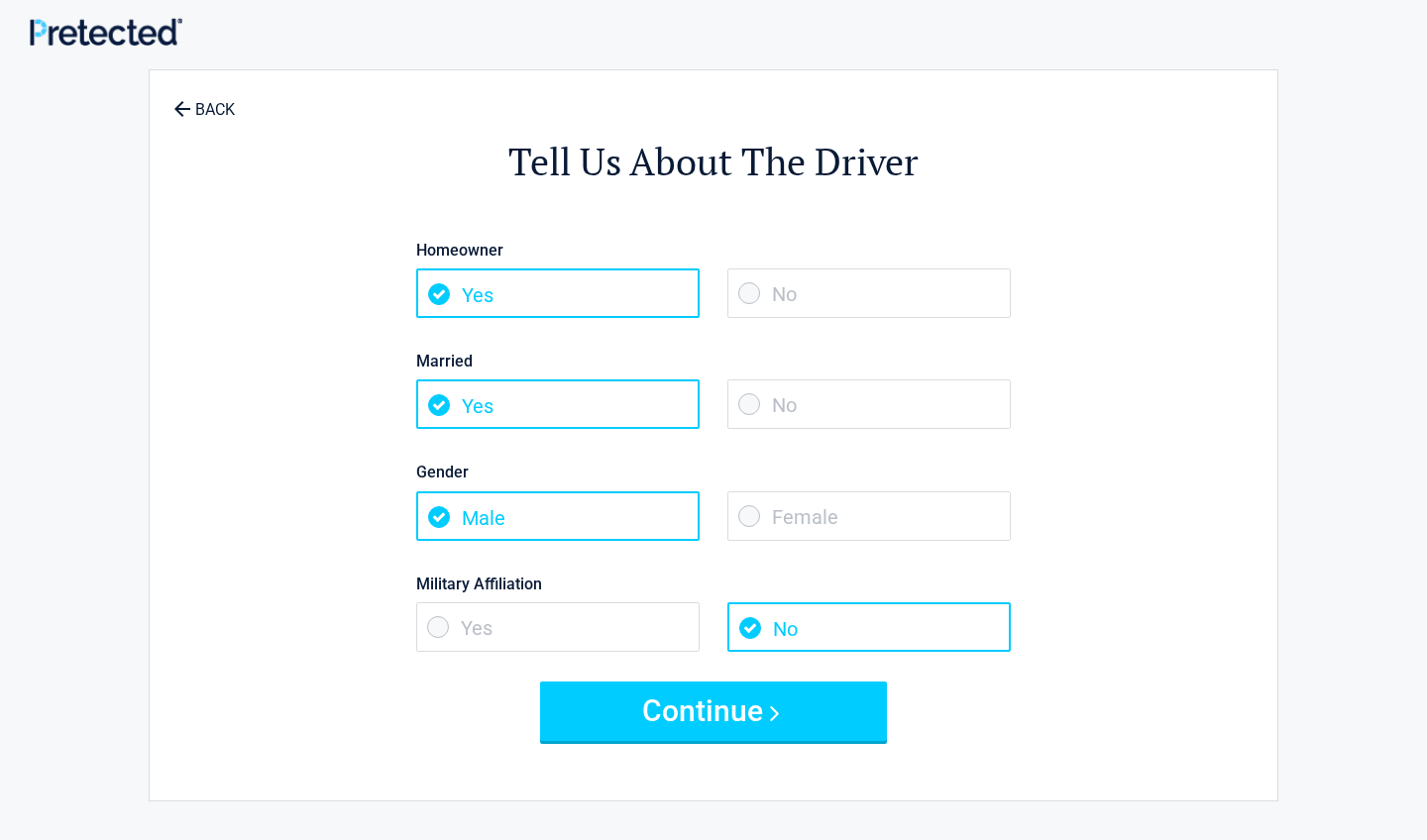 click on "No" at bounding box center (869, 293) 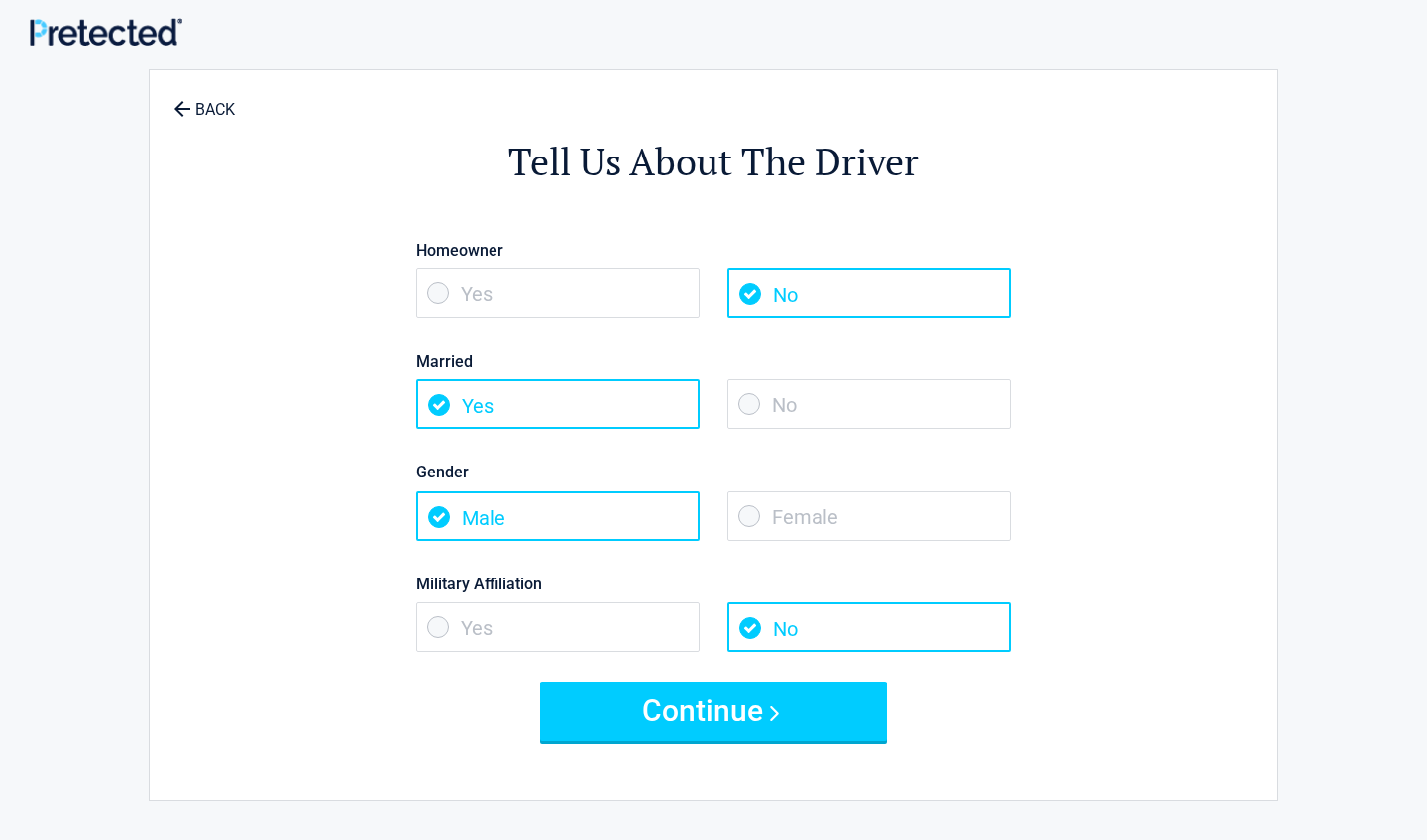 click on "No" at bounding box center (869, 404) 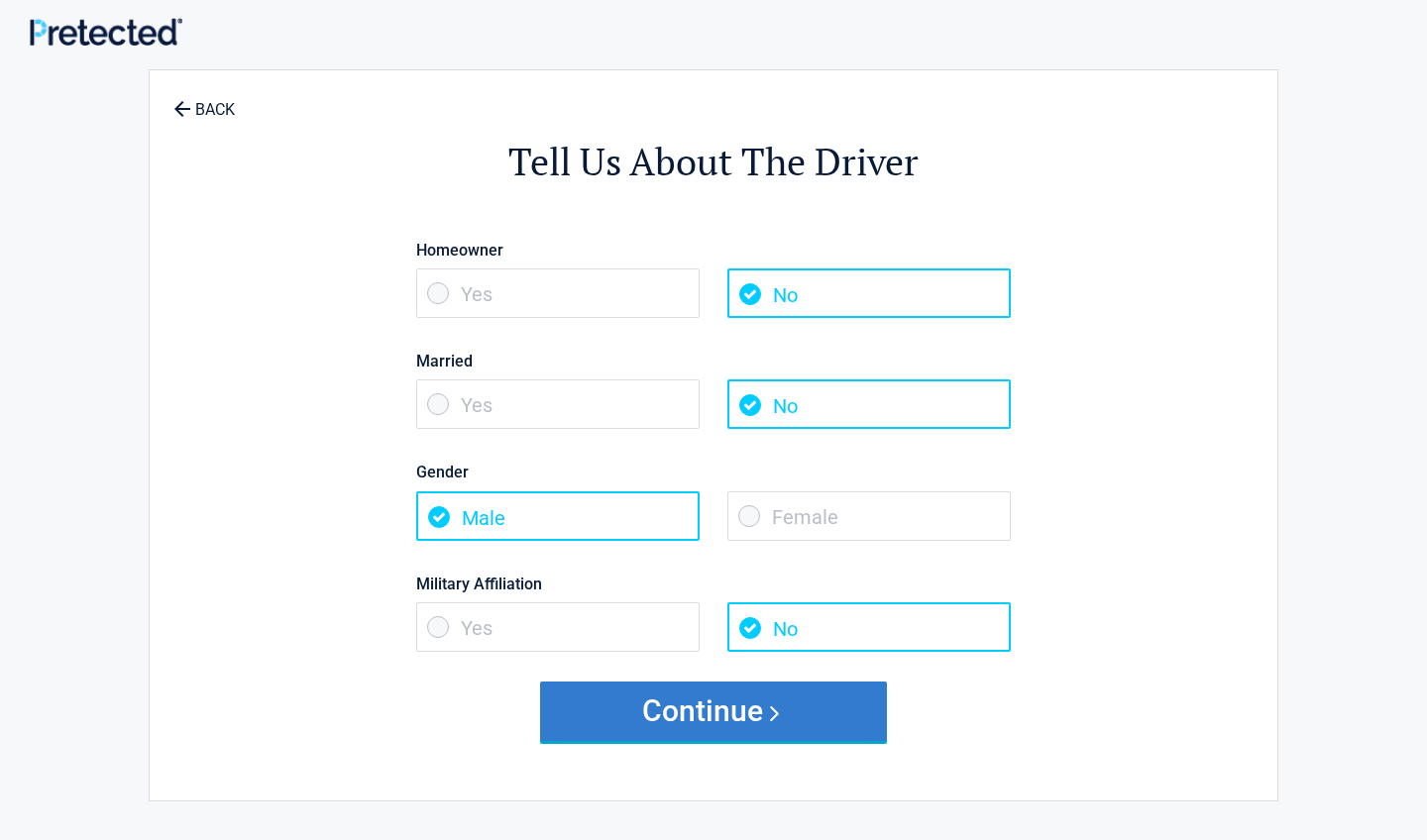 click on "Continue" at bounding box center [714, 711] 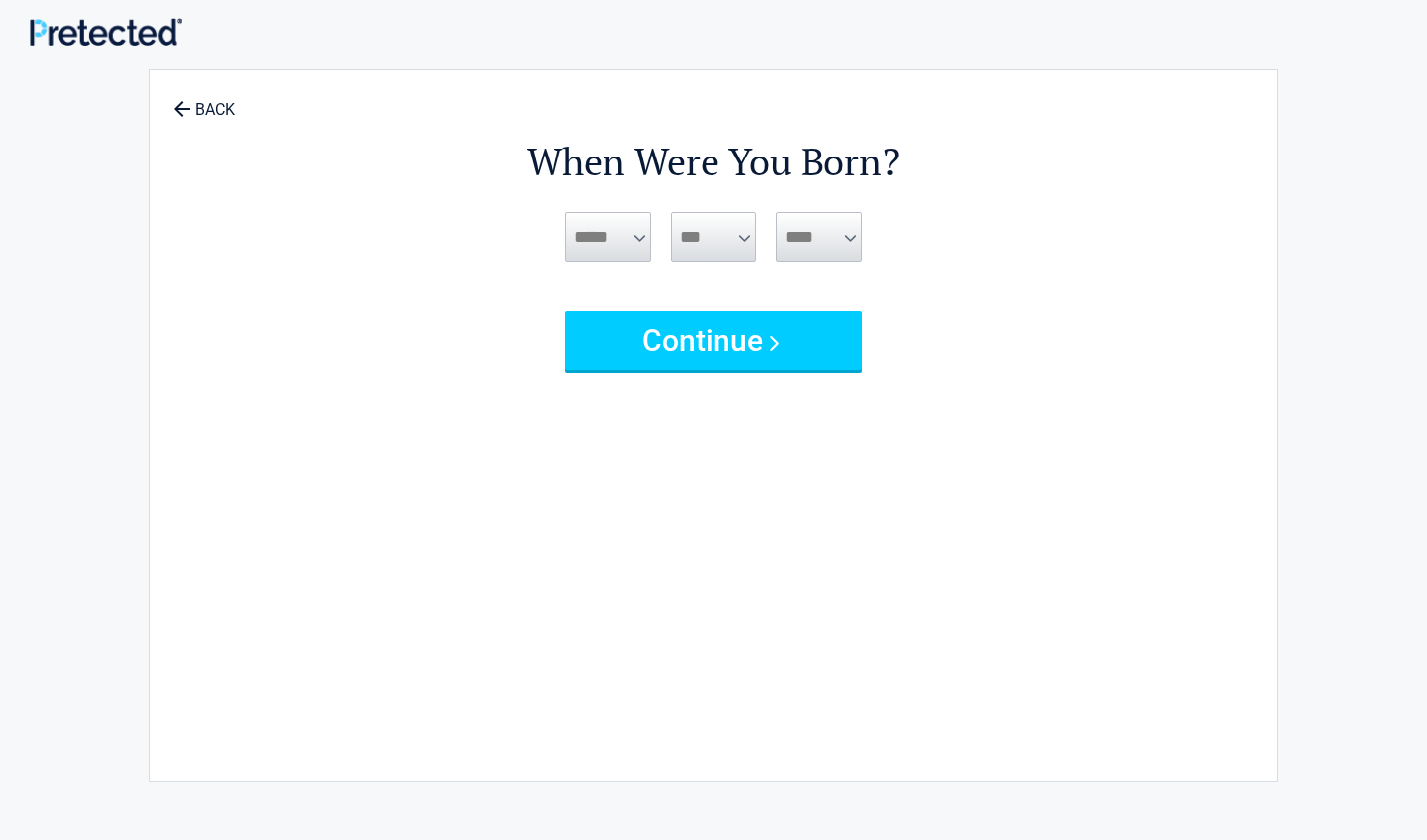 click on "*****
***
***
***
***
***
***
***
***
***
***
***
***" at bounding box center (607, 237) 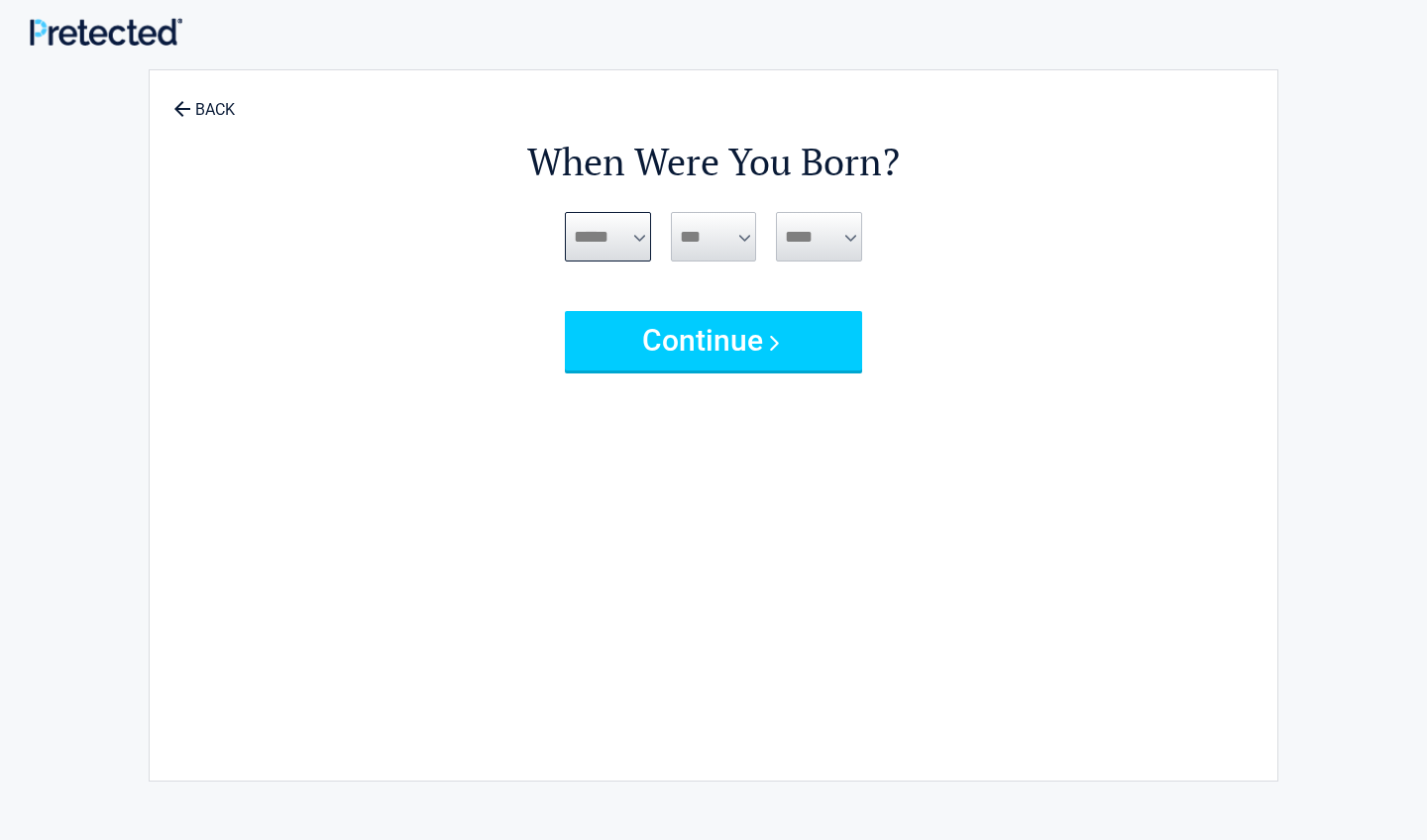 select on "*" 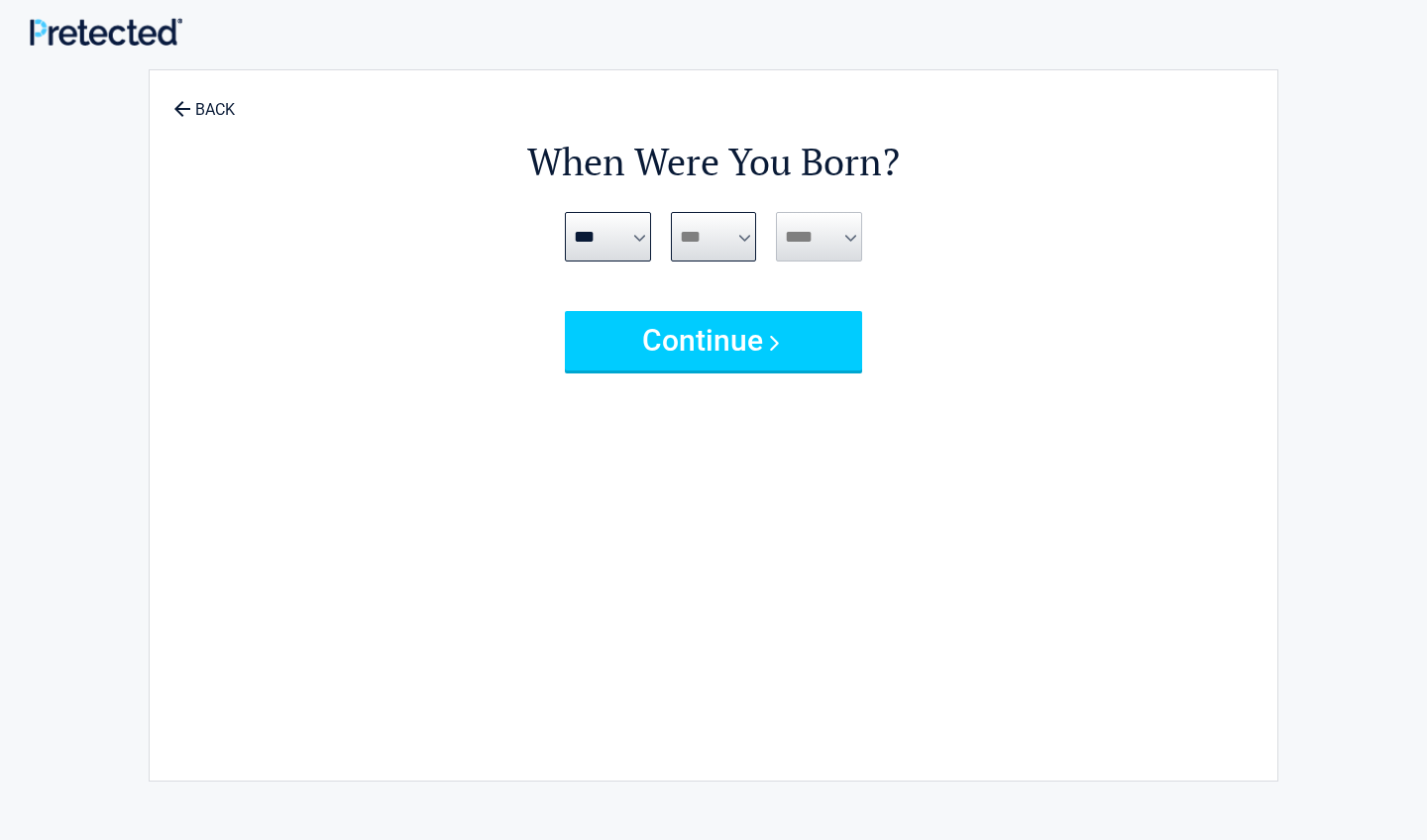 select on "**" 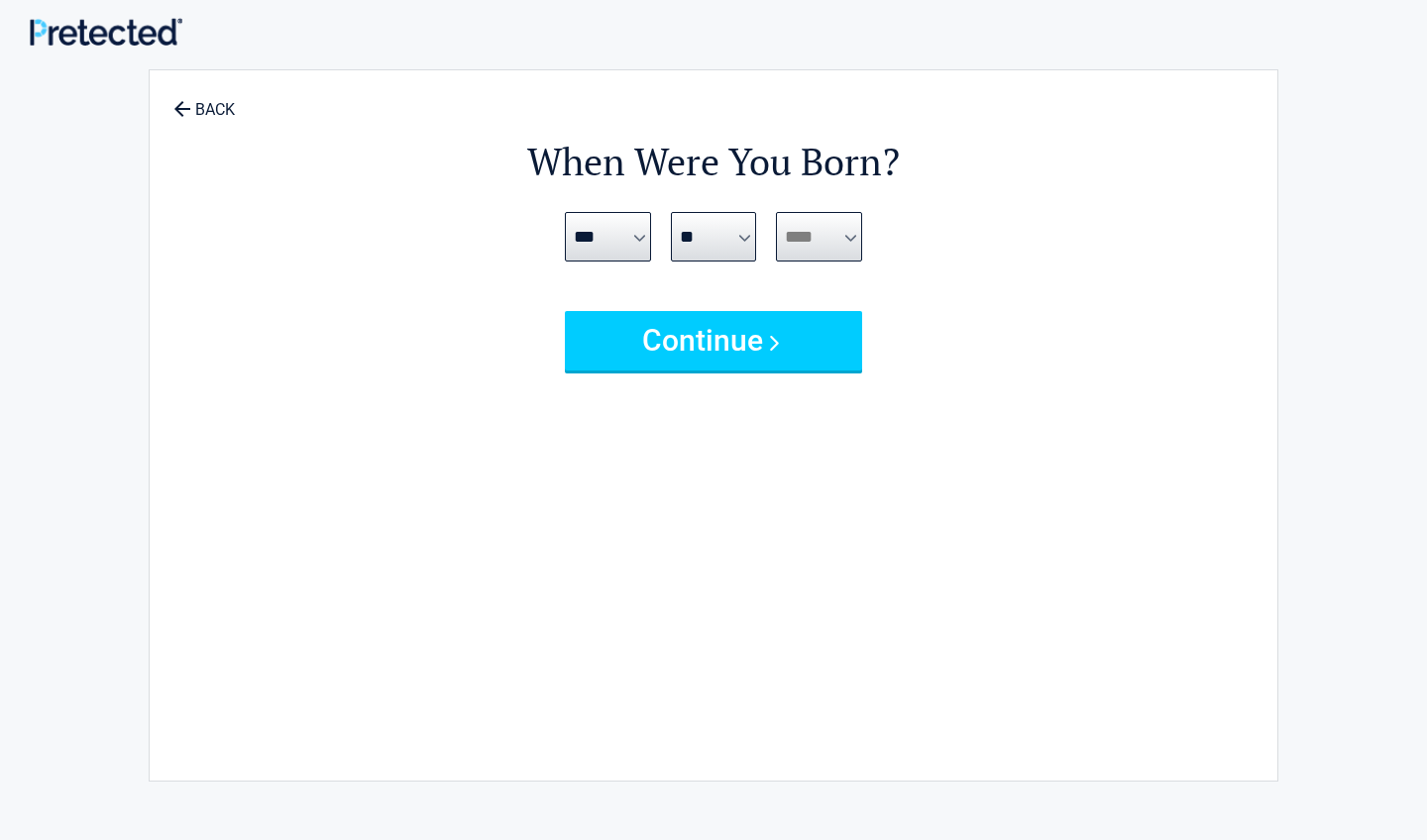 select on "****" 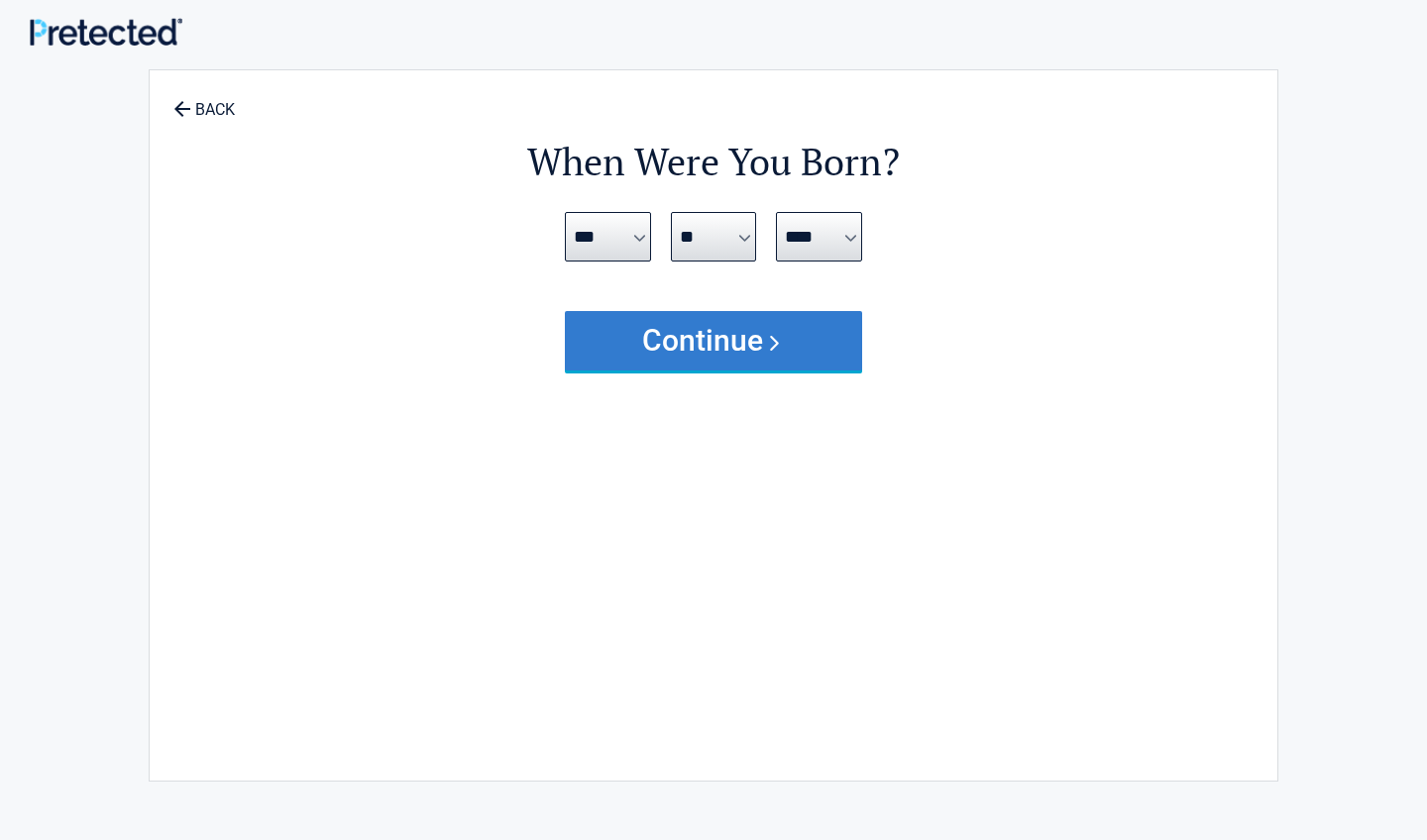 click on "Continue" at bounding box center (714, 341) 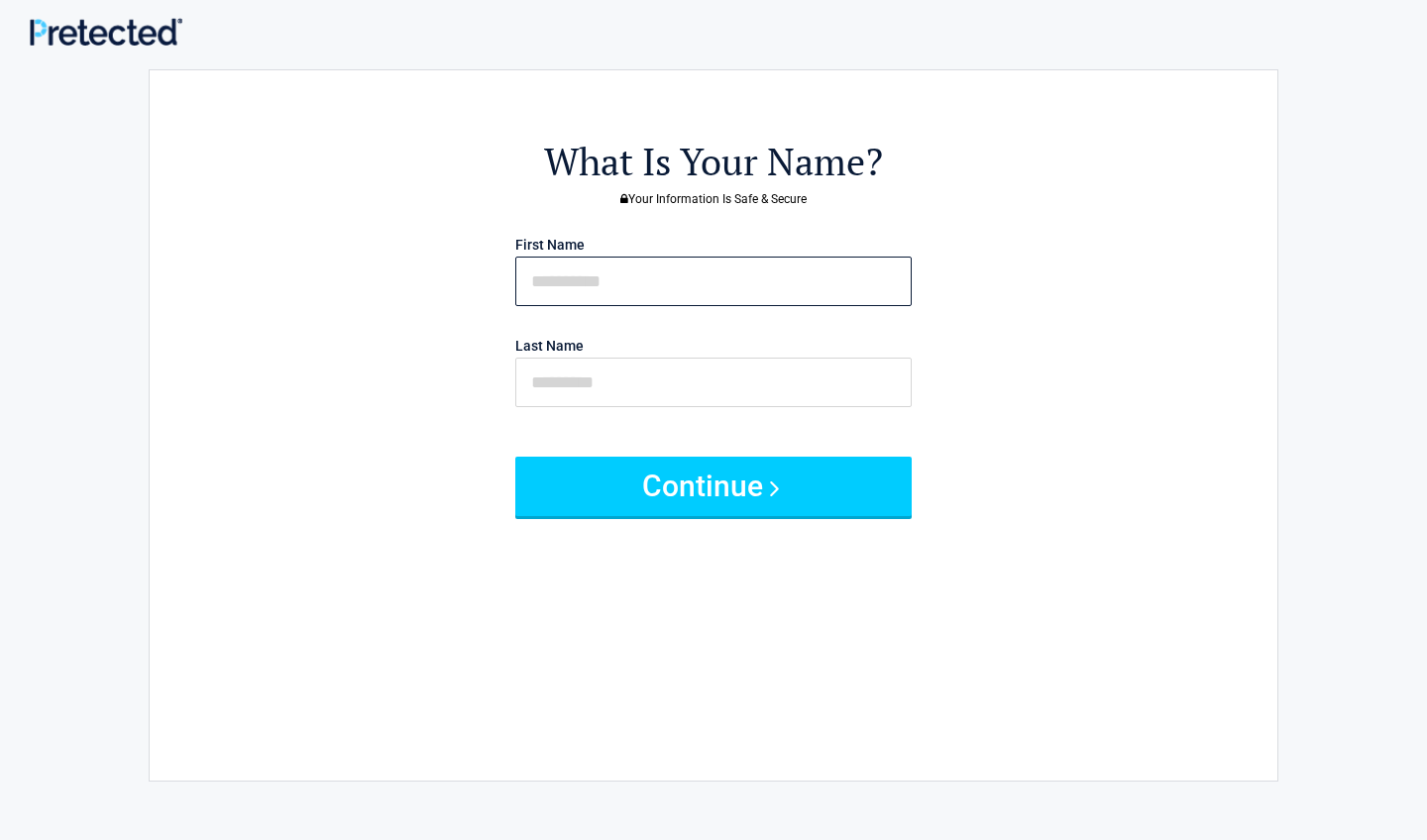 click at bounding box center [714, 281] 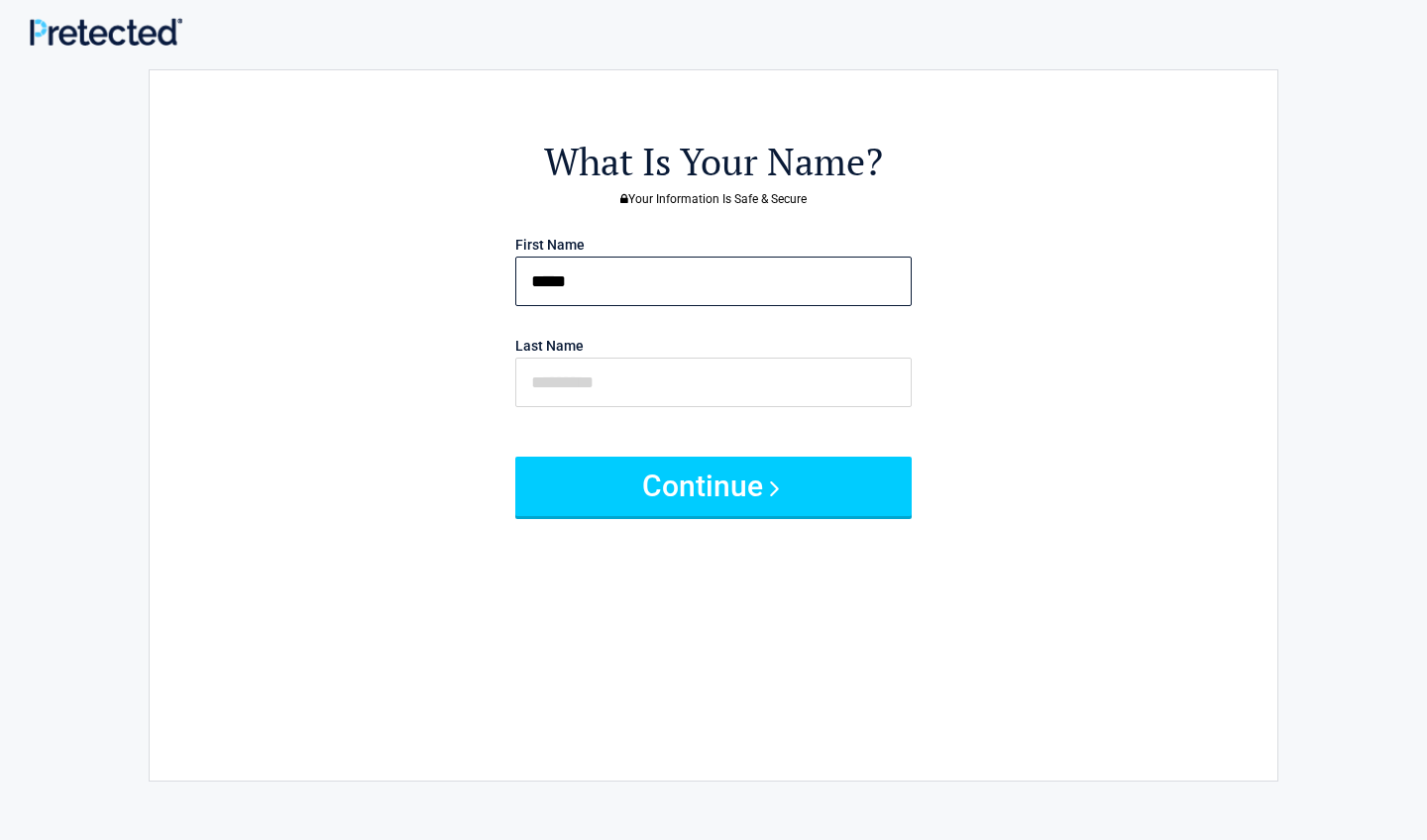 type on "*****" 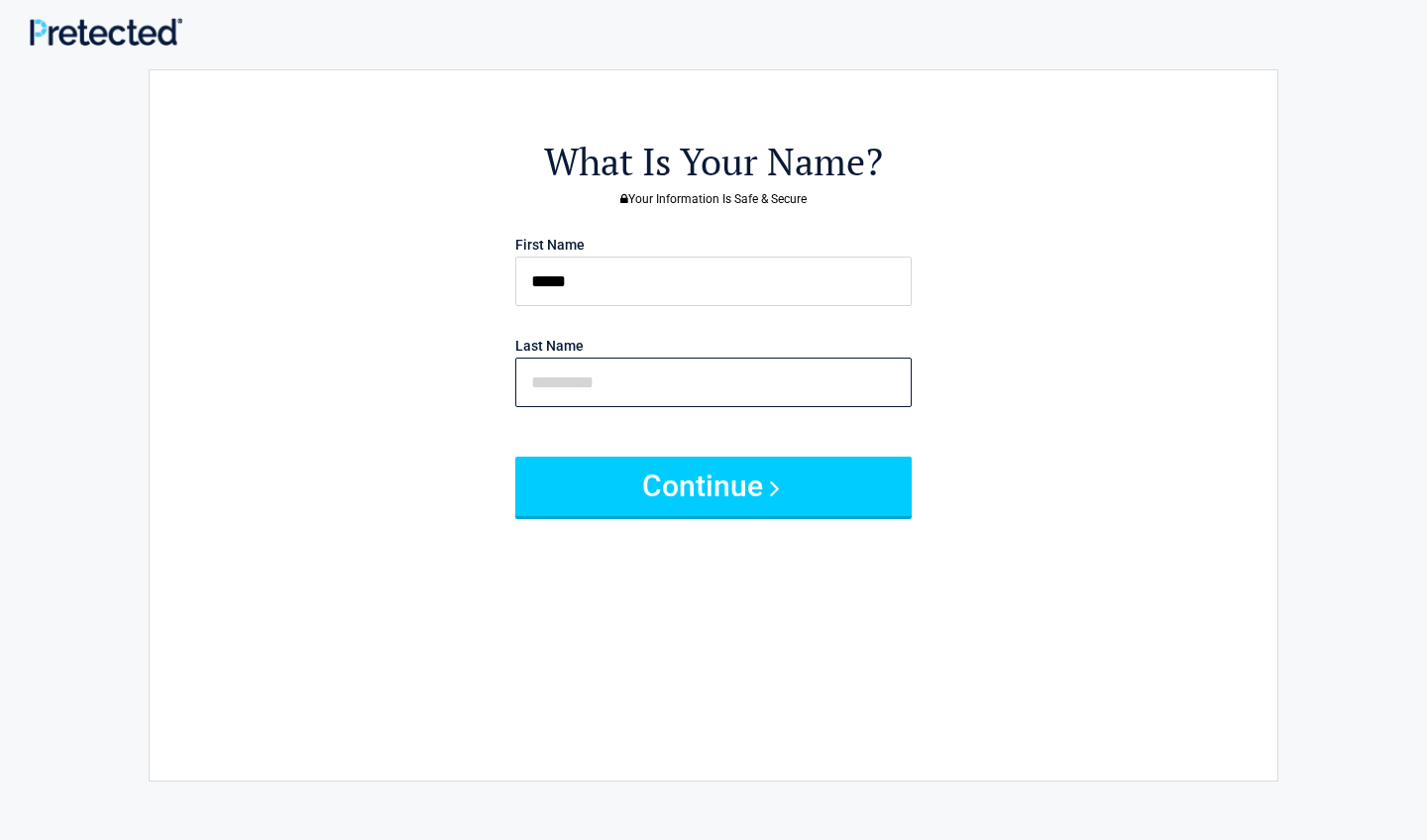 click at bounding box center (714, 382) 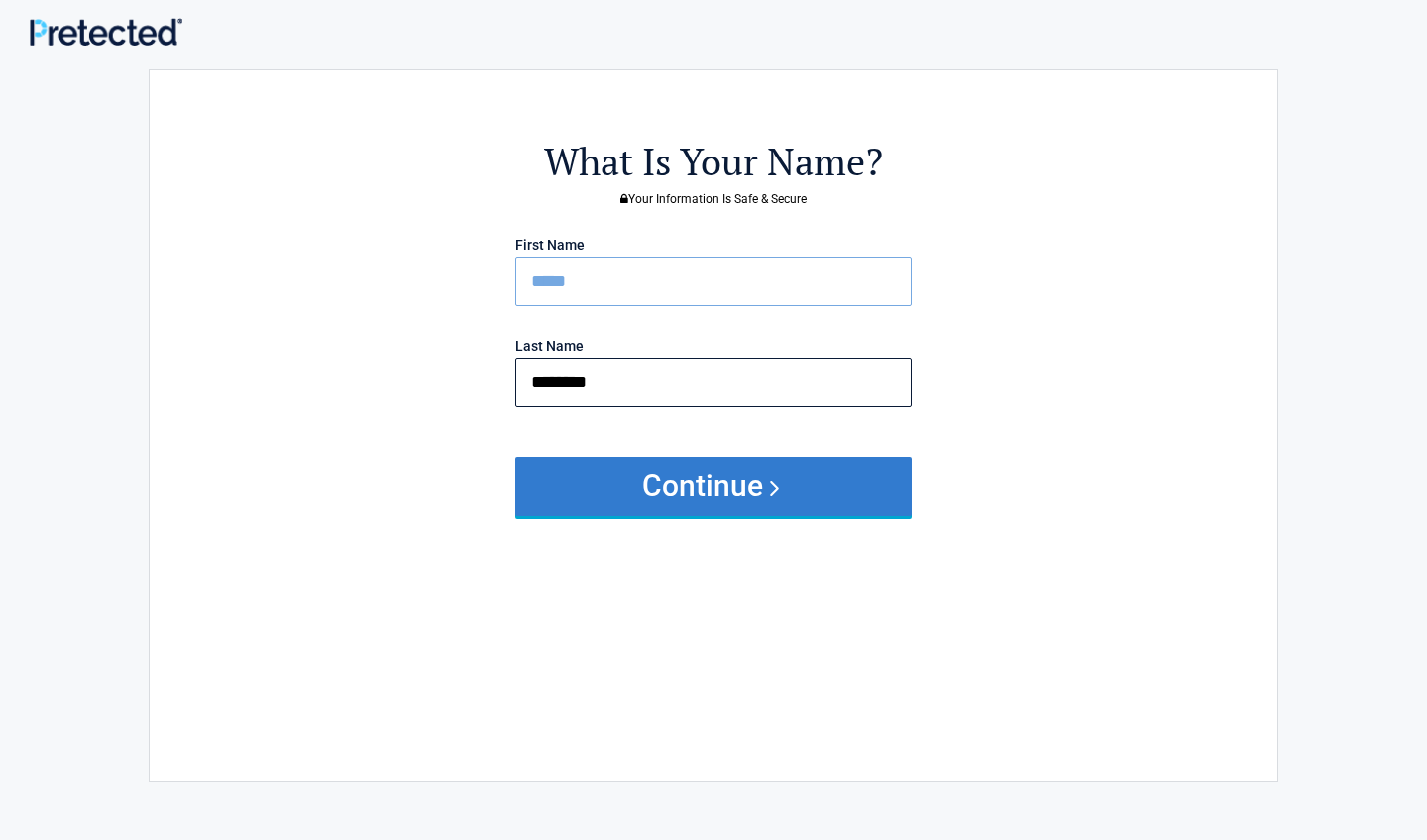 type on "********" 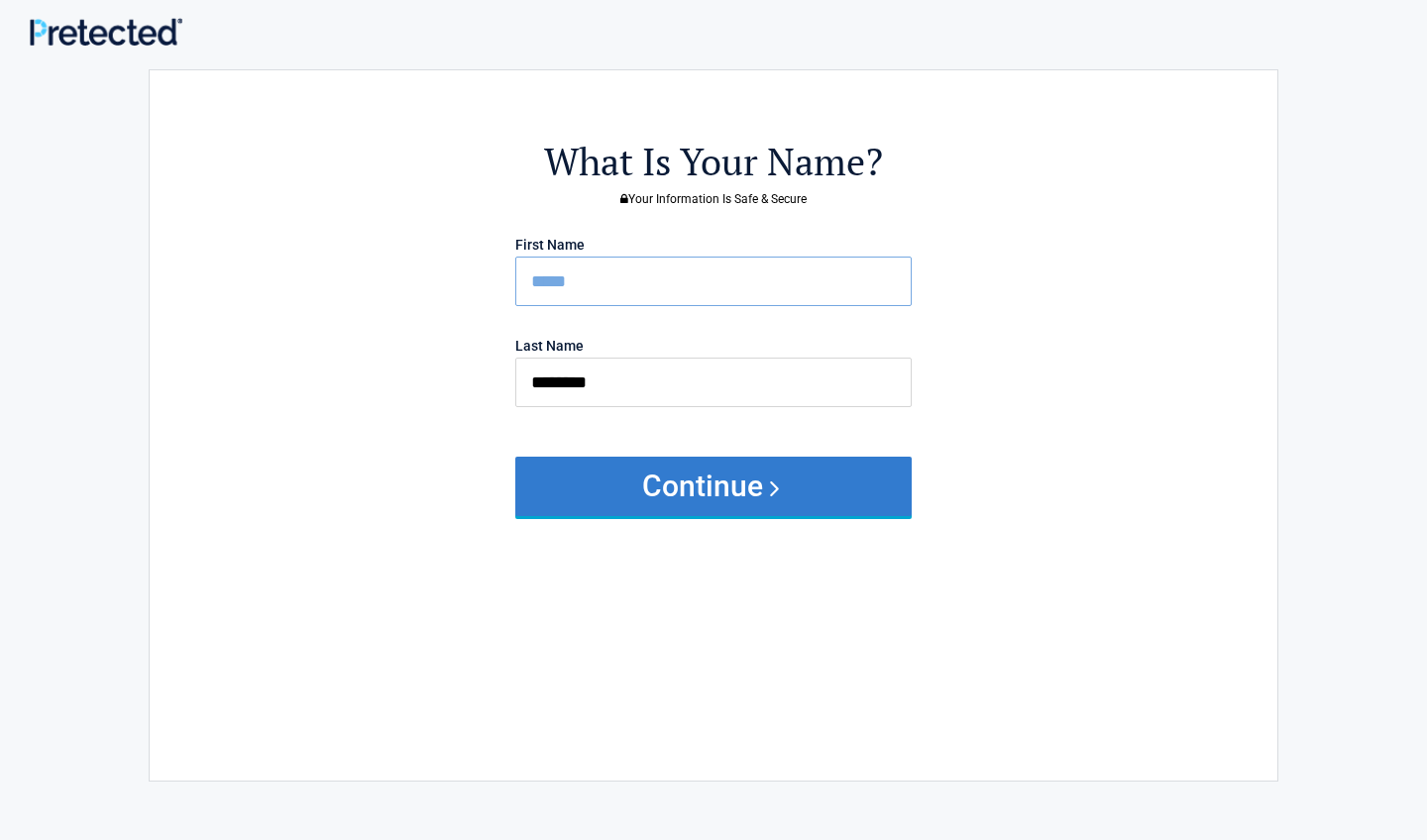 click on "Continue" at bounding box center (714, 486) 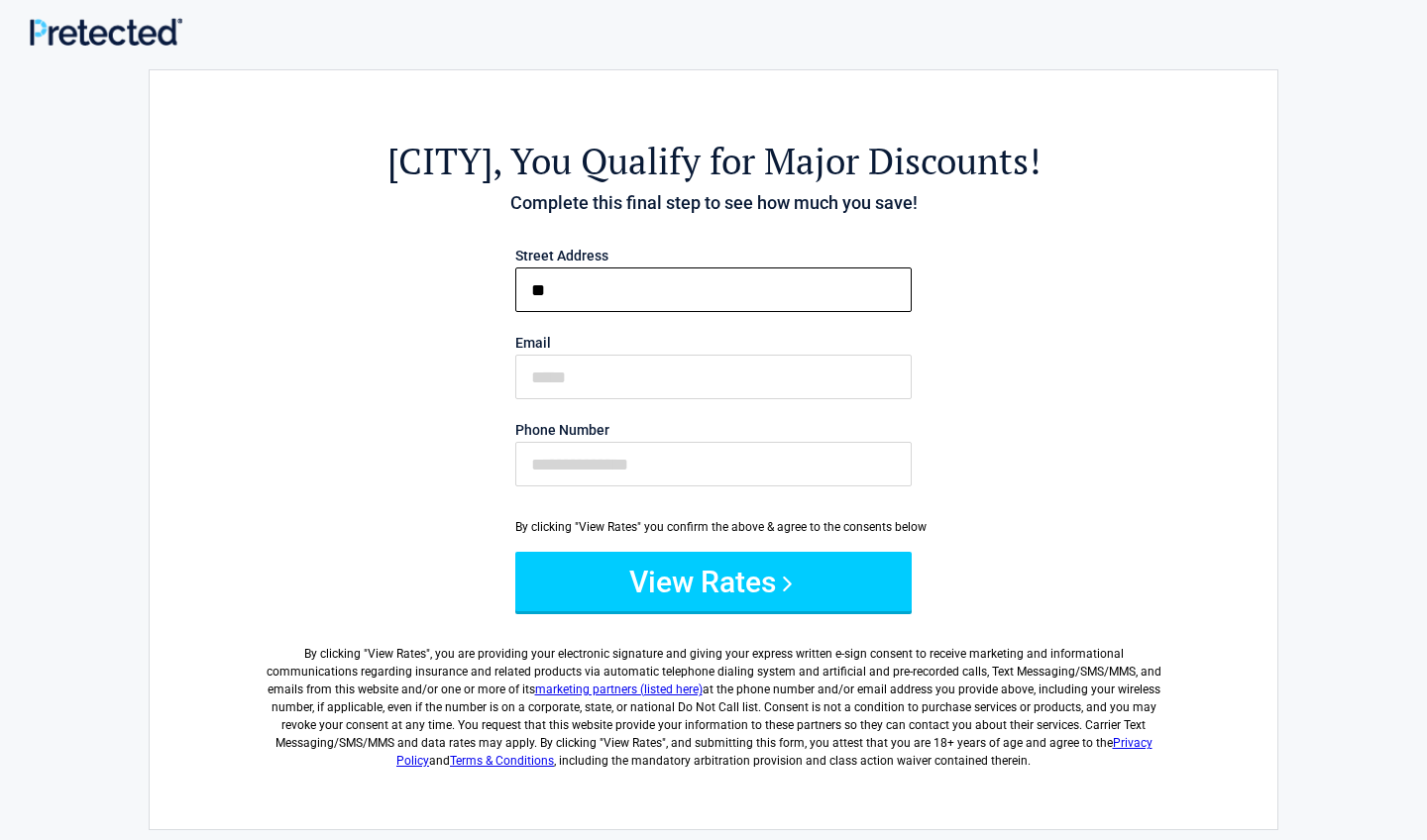 type on "*" 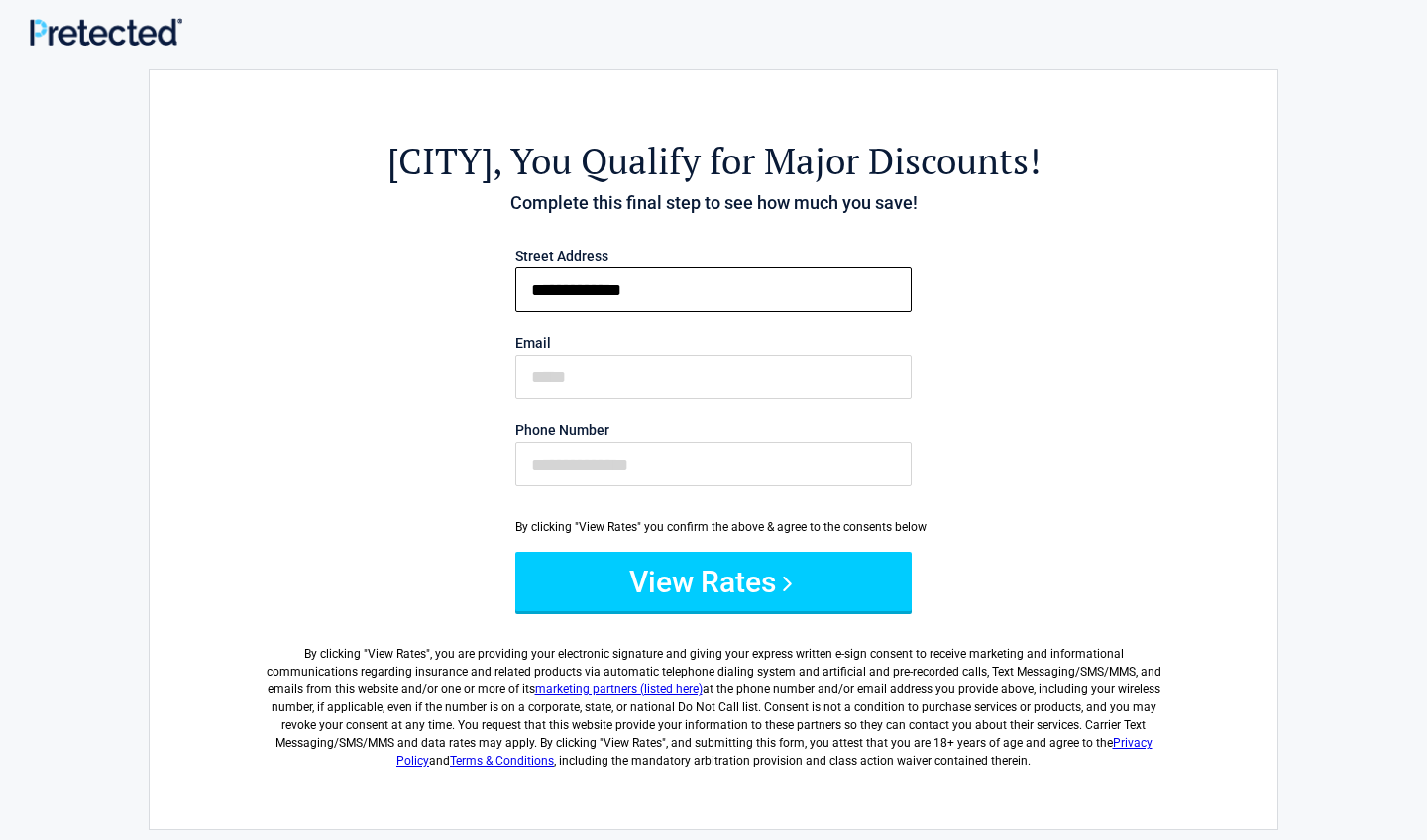 click on "**********" at bounding box center [714, 289] 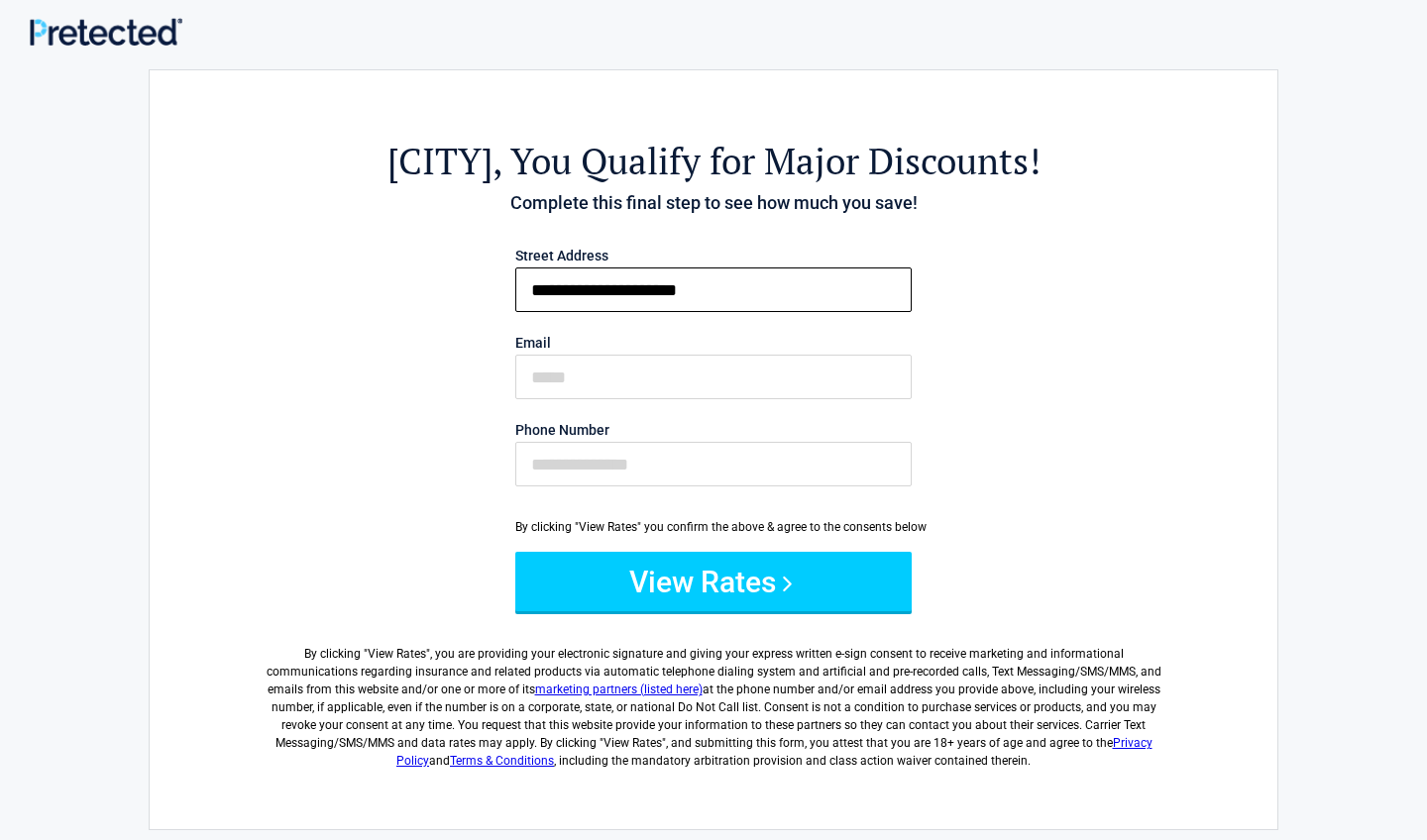 type on "**********" 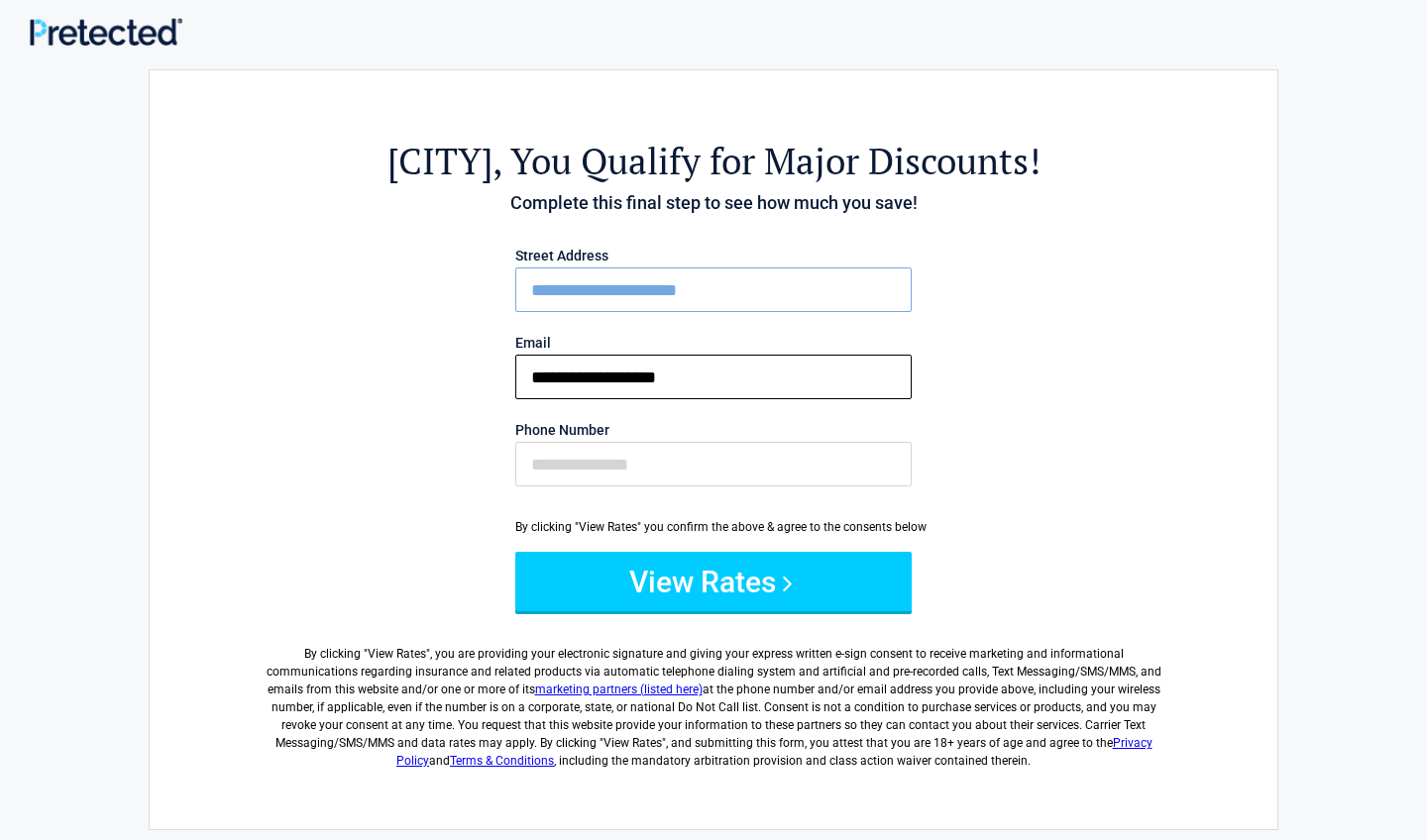 type on "**********" 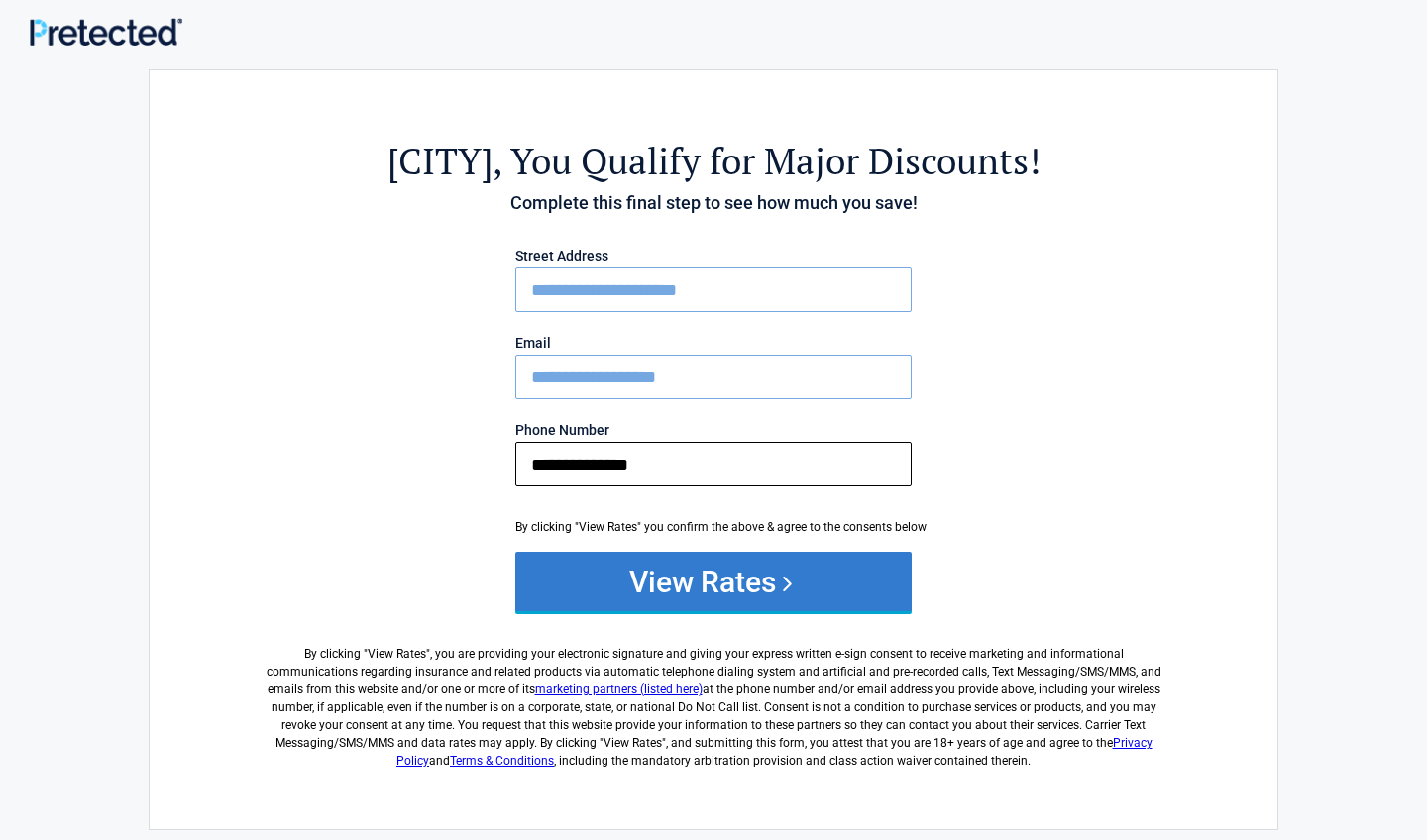 type on "**********" 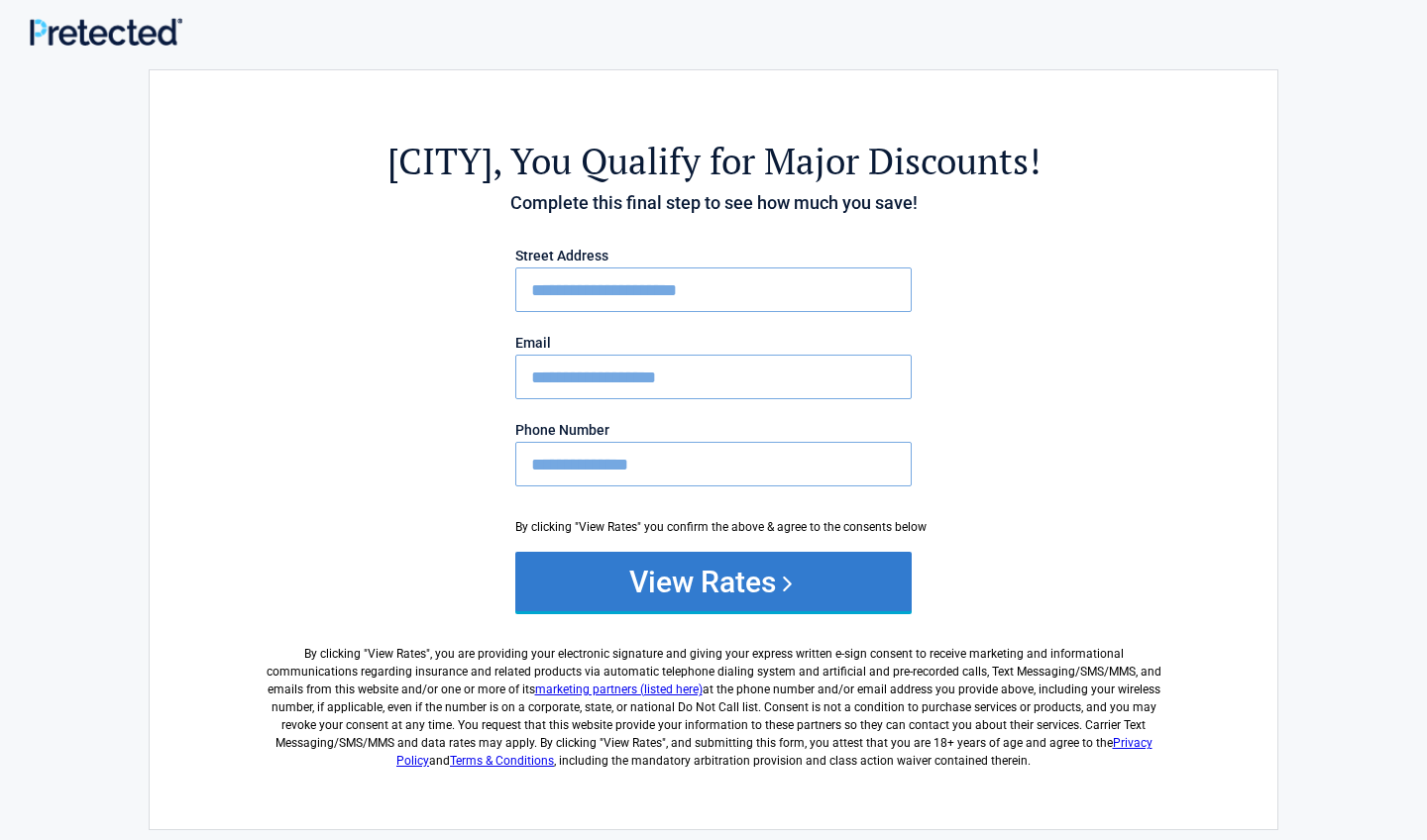 click on "View Rates" at bounding box center [714, 581] 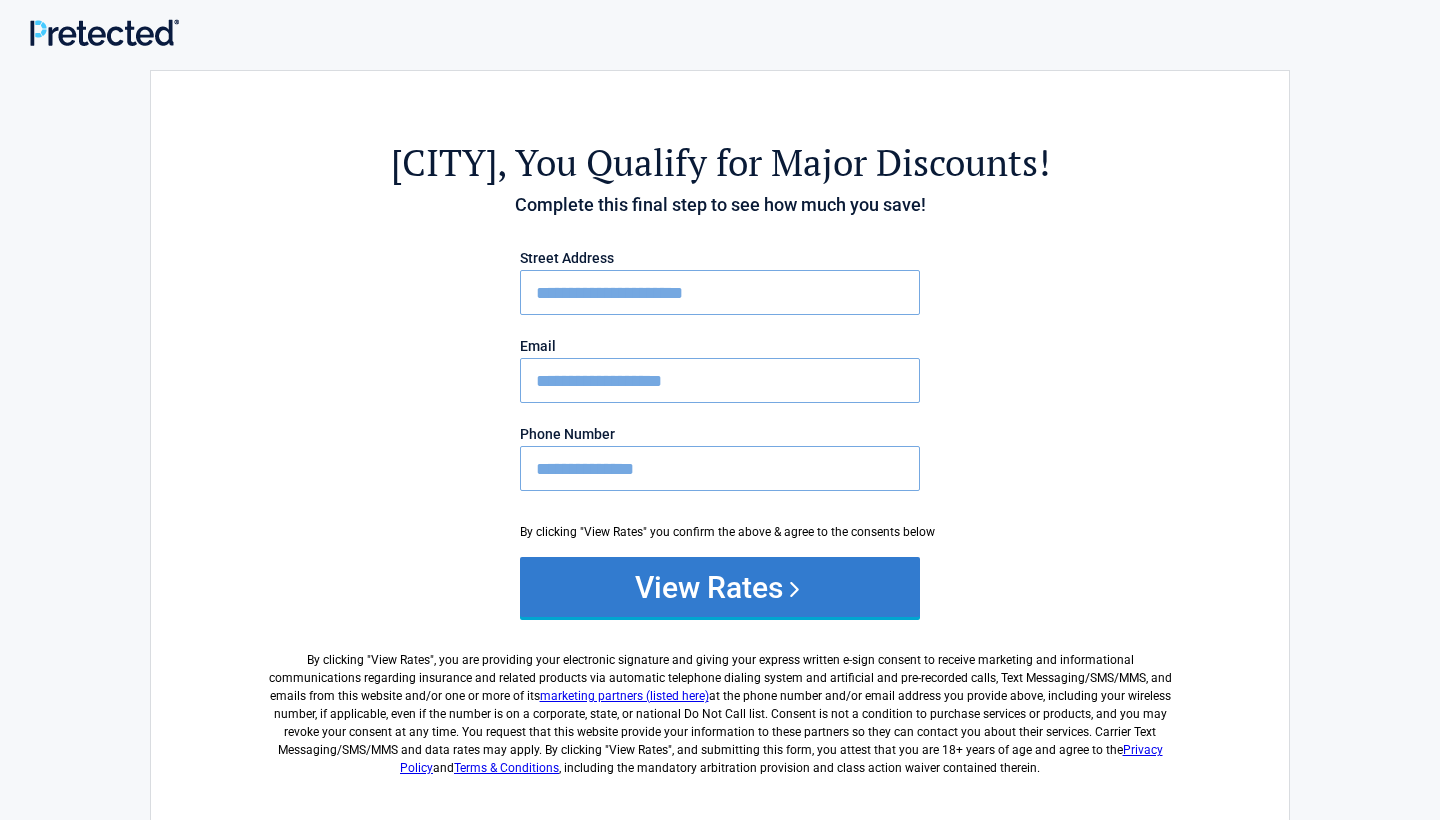 scroll, scrollTop: 0, scrollLeft: 0, axis: both 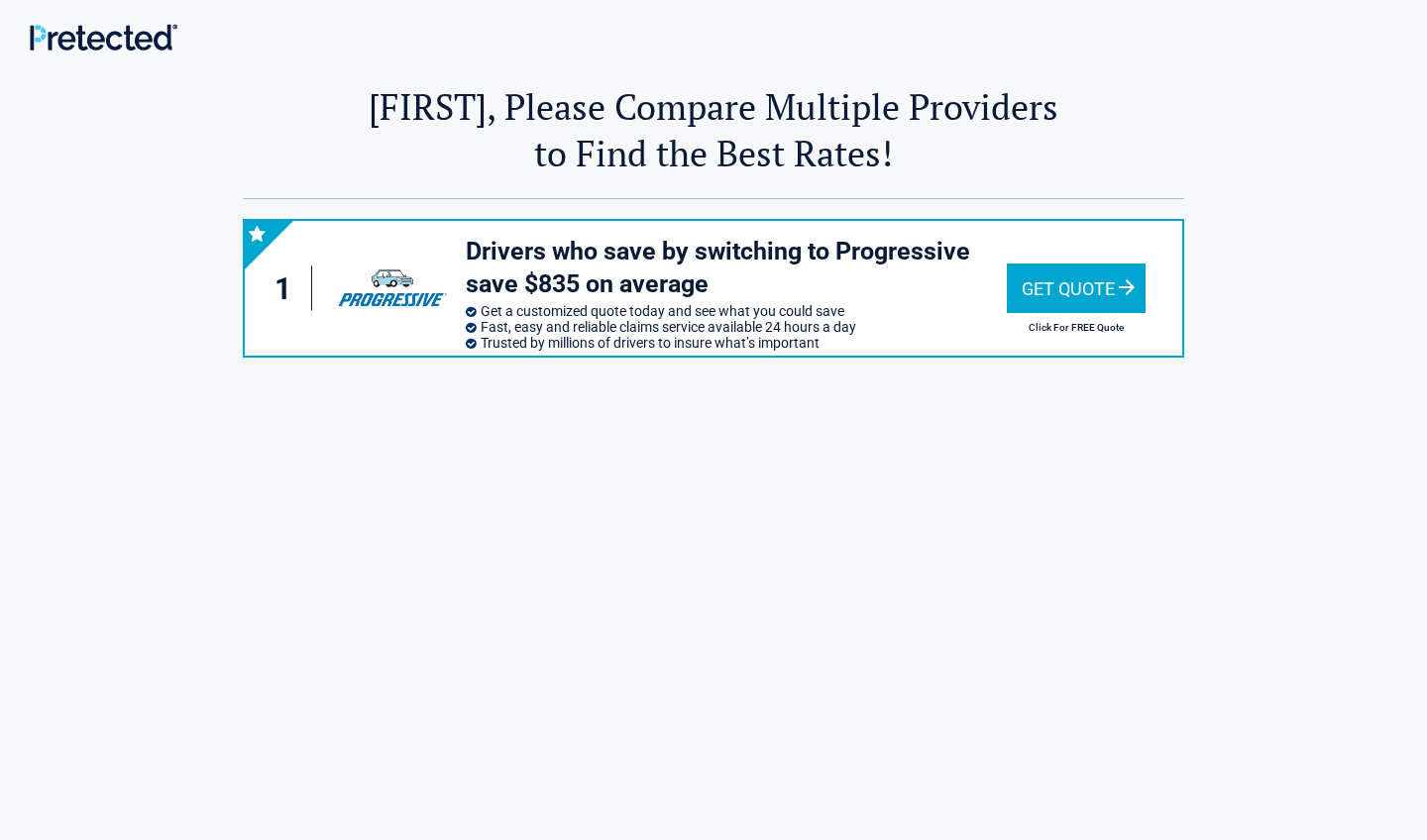 click on "Get Quote" at bounding box center (1076, 288) 